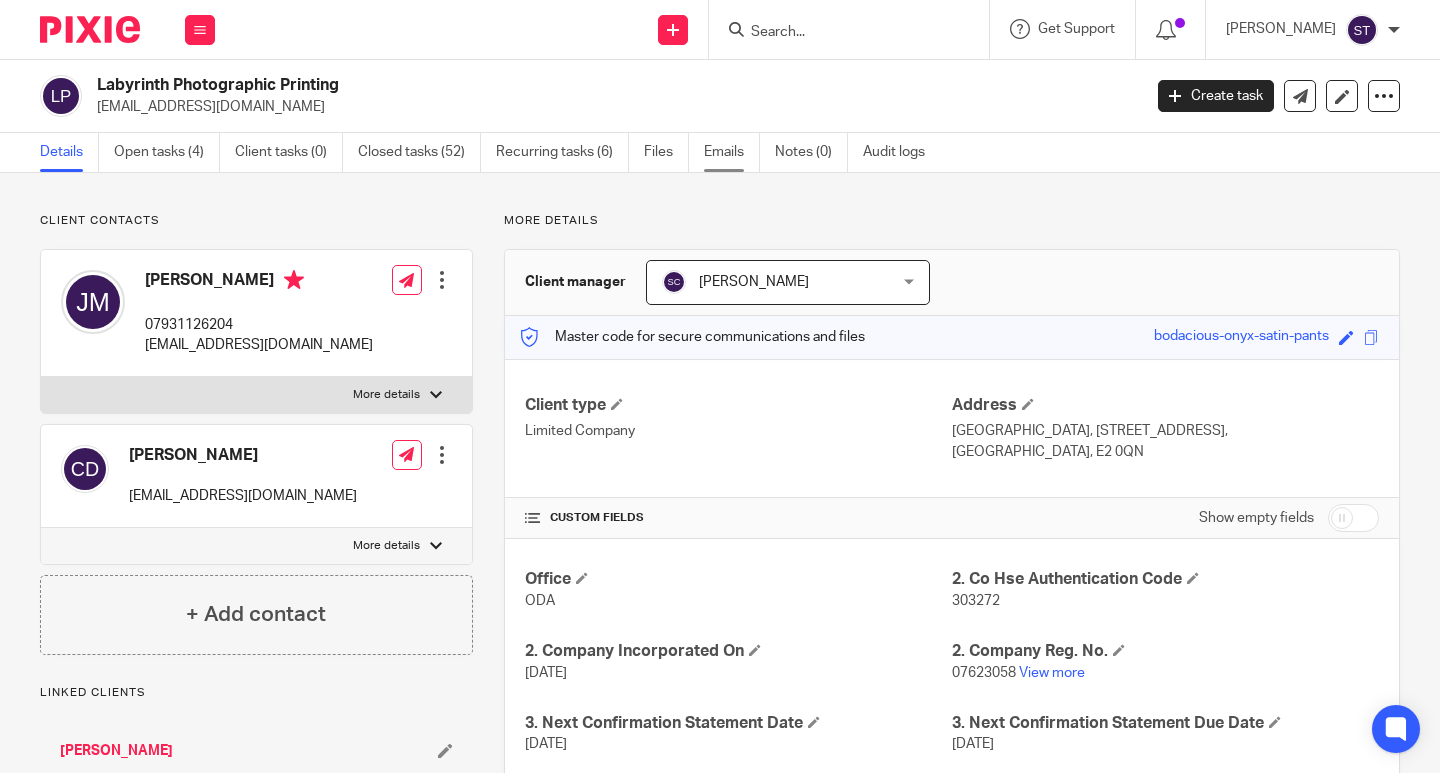 scroll, scrollTop: 0, scrollLeft: 0, axis: both 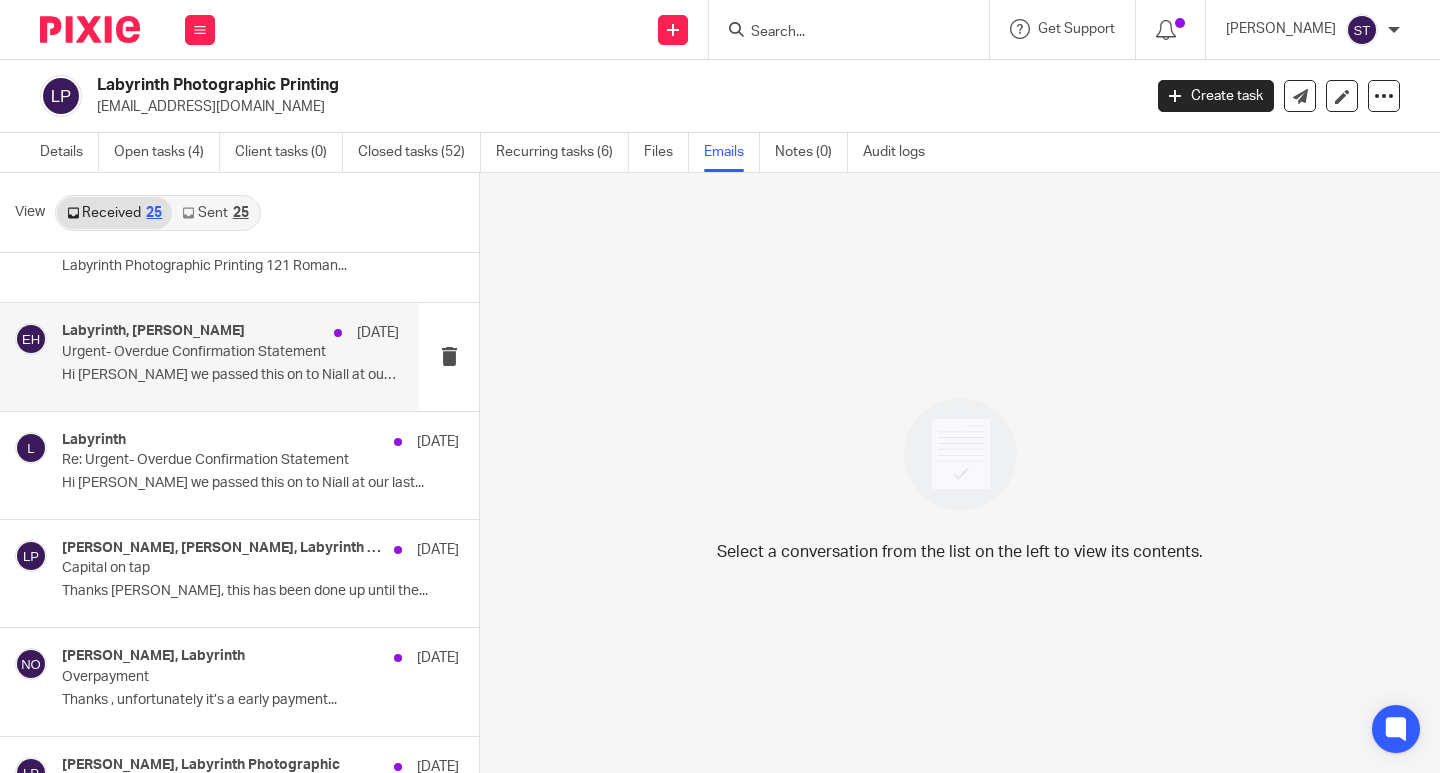 click on "Labyrinth, Erin Holly
19 Jun   Urgent- Overdue Confirmation Statement   Hi Erin we passed this on to Niall at our last..." at bounding box center [230, 356] 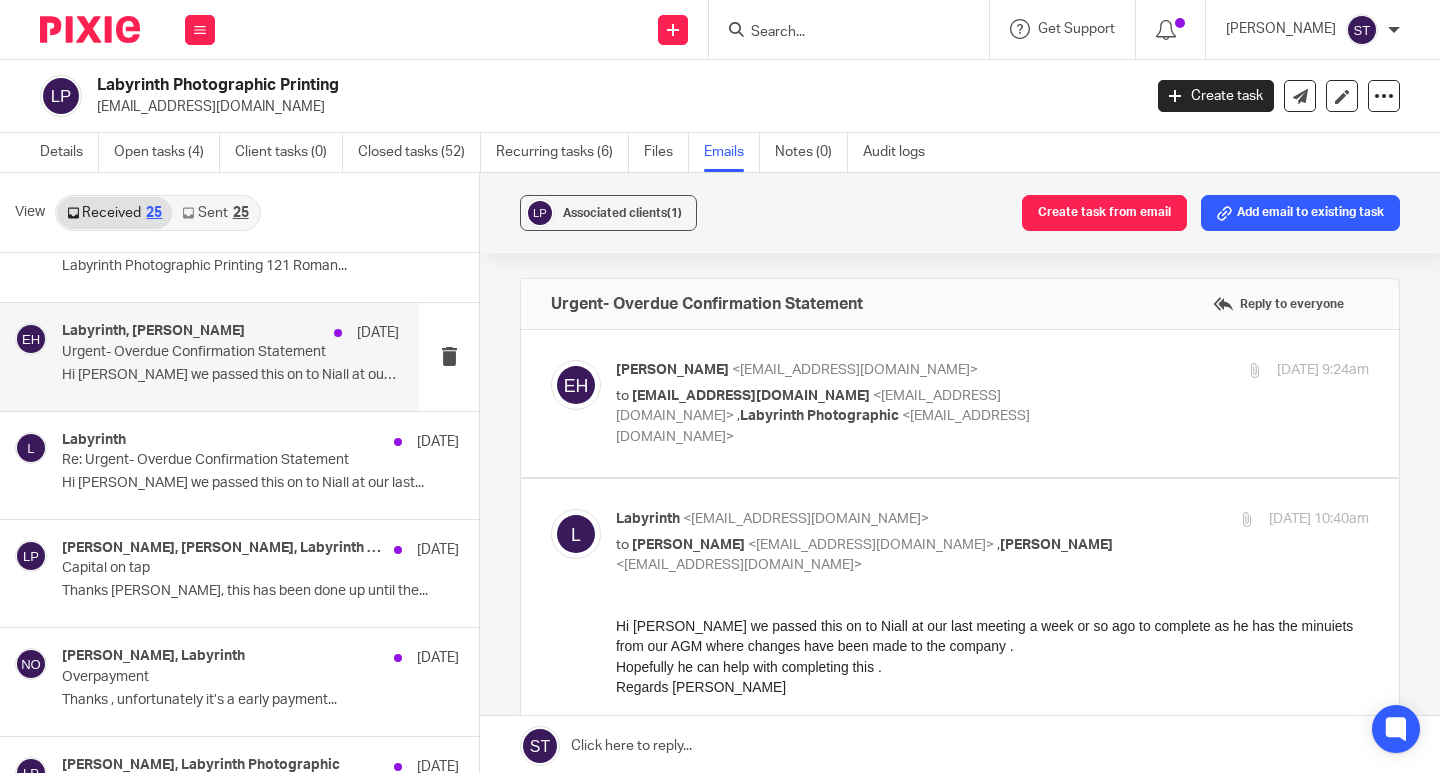 scroll, scrollTop: 0, scrollLeft: 0, axis: both 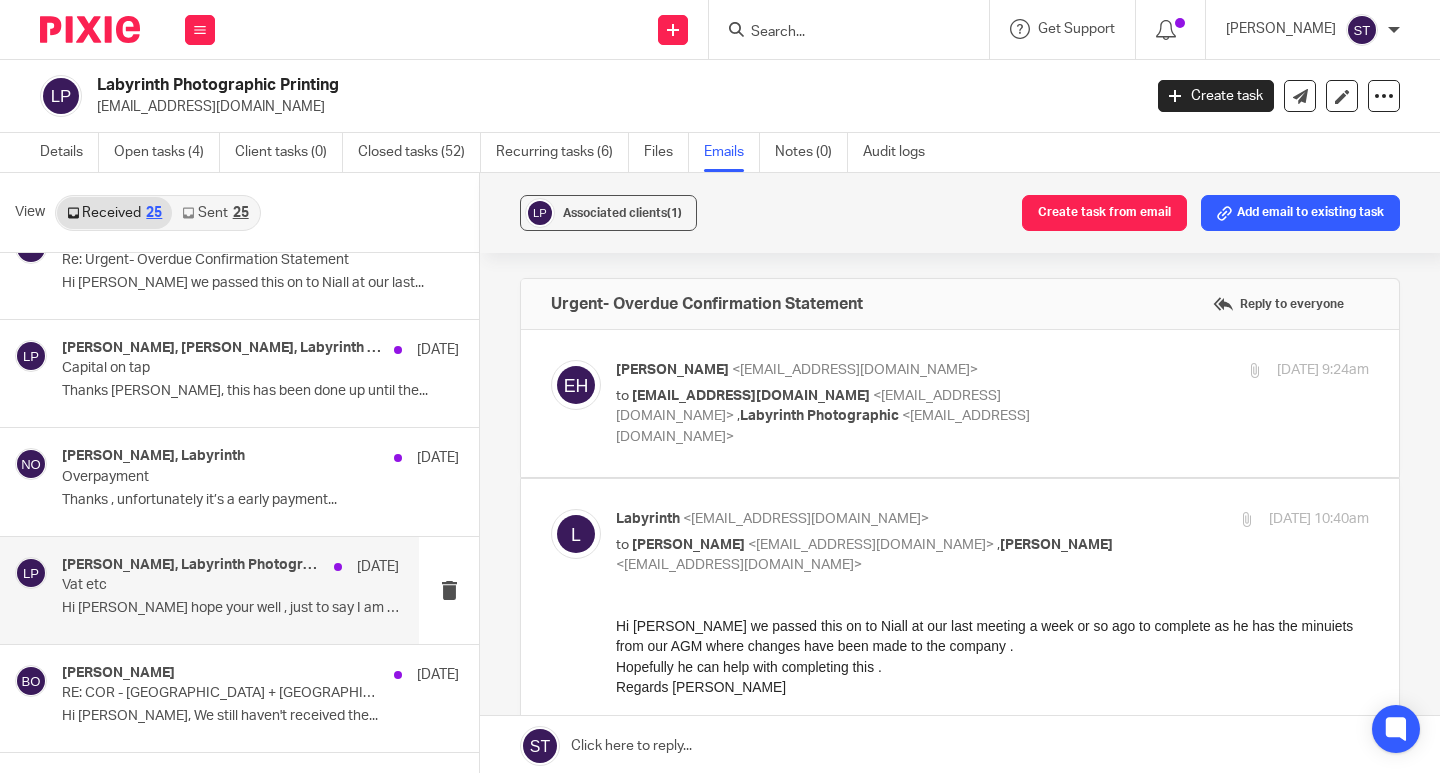 click on "Vat etc" at bounding box center [197, 585] 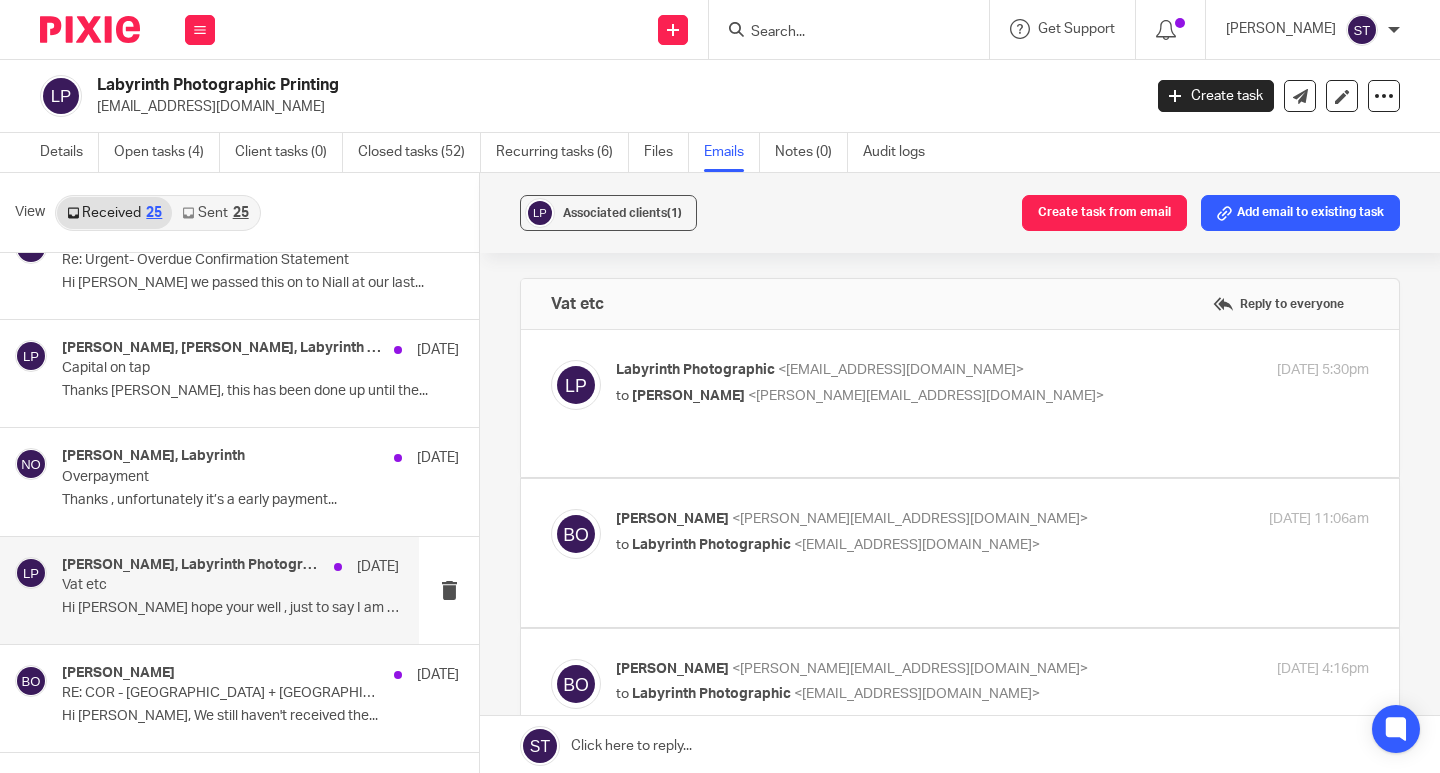 scroll, scrollTop: 0, scrollLeft: 0, axis: both 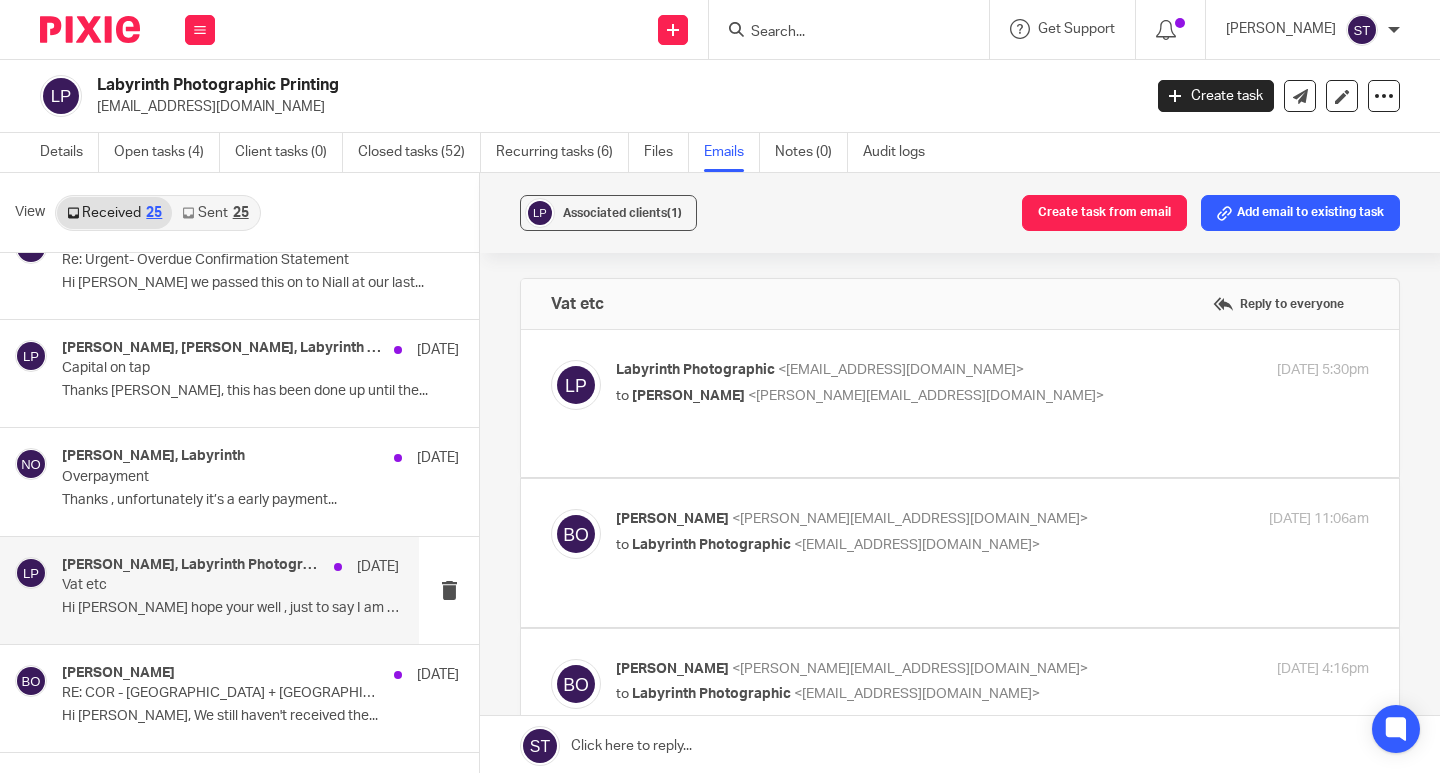 click on "<barbara@odaccountants.co.uk>" at bounding box center [926, 396] 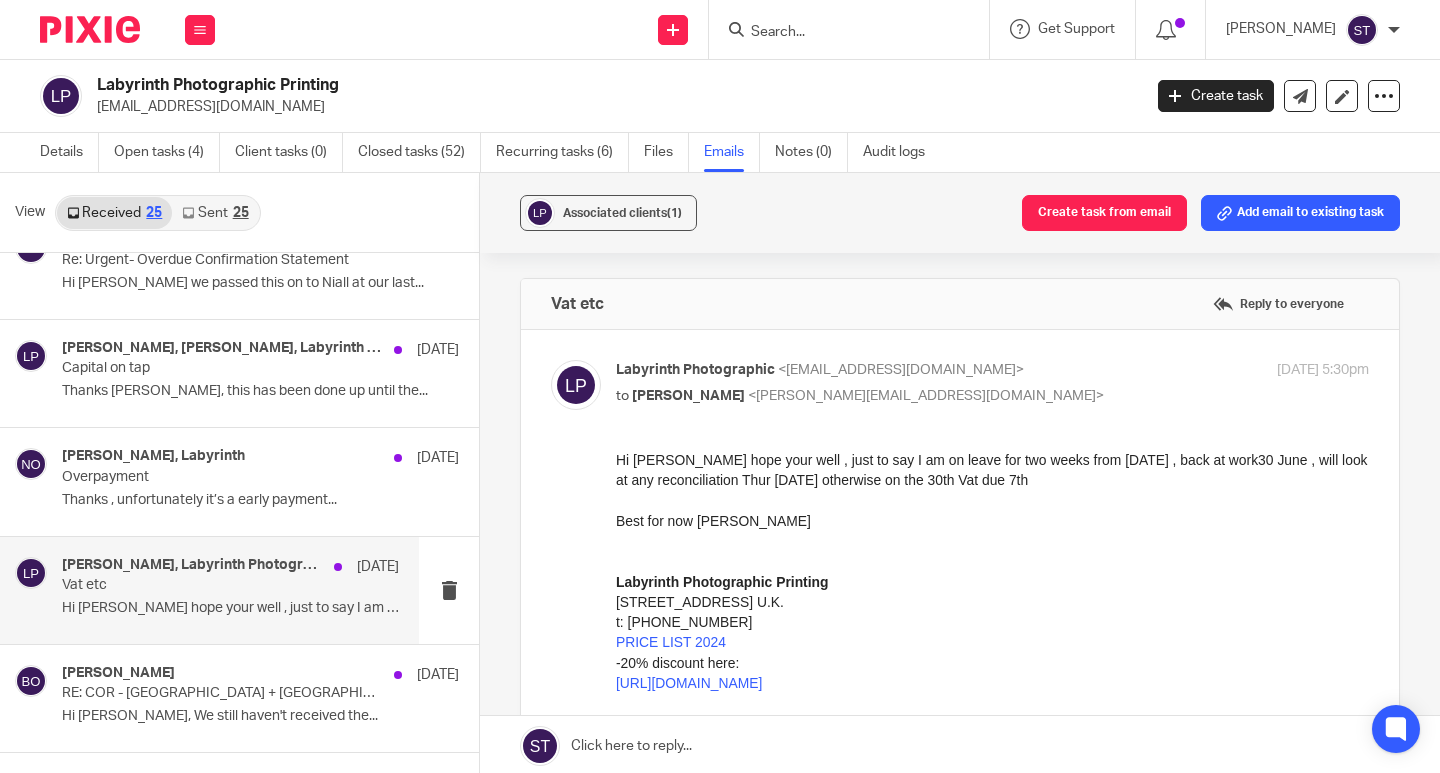 scroll, scrollTop: 0, scrollLeft: 0, axis: both 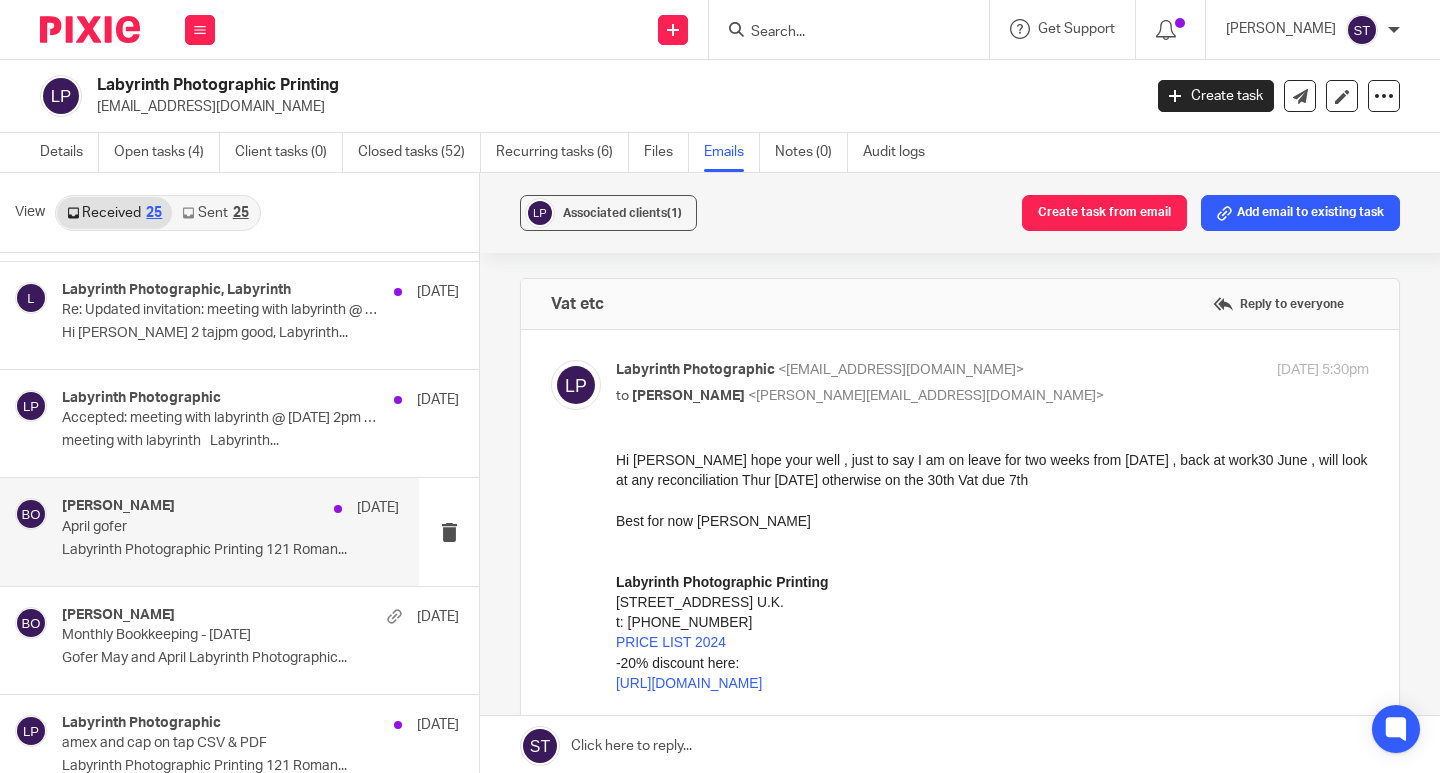 click on "April gofer" at bounding box center (197, 527) 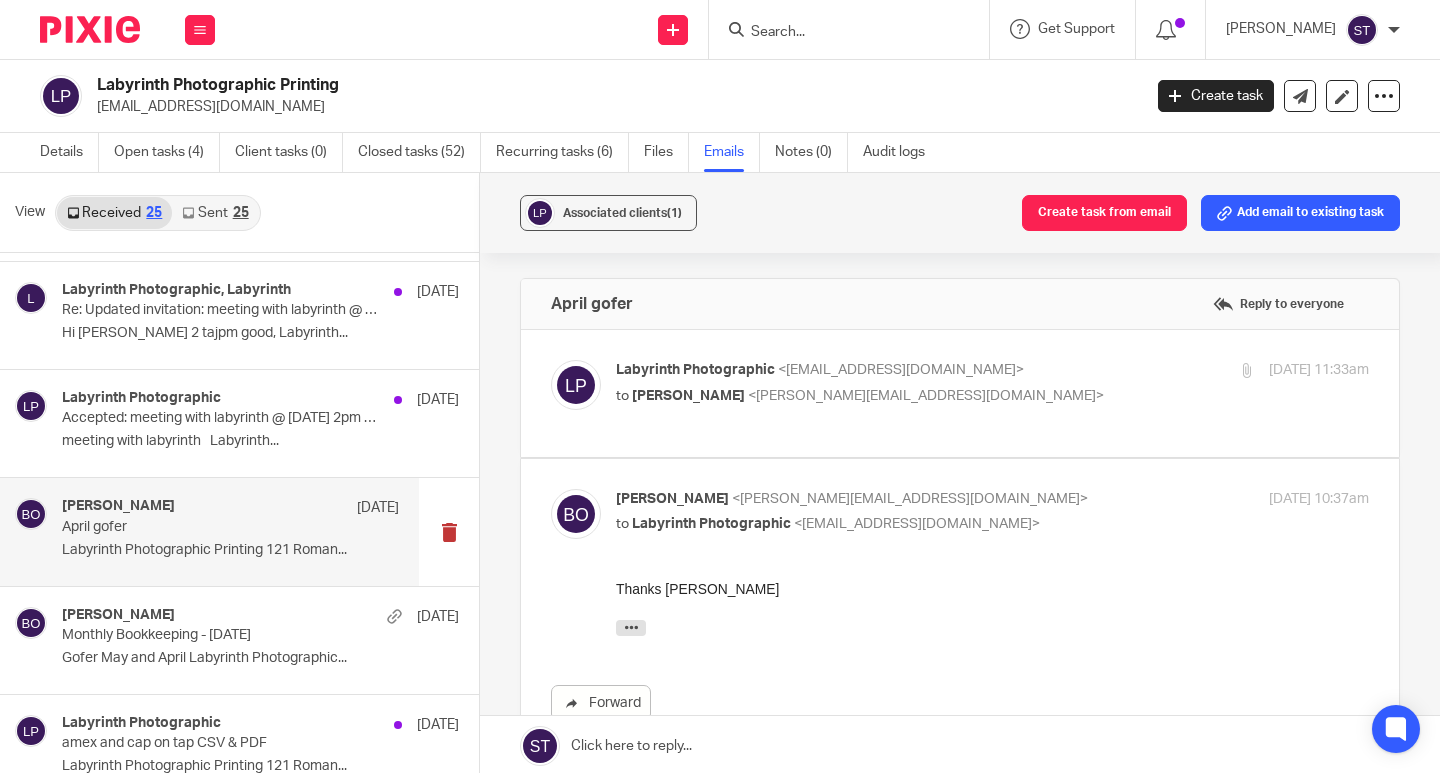 scroll, scrollTop: 0, scrollLeft: 0, axis: both 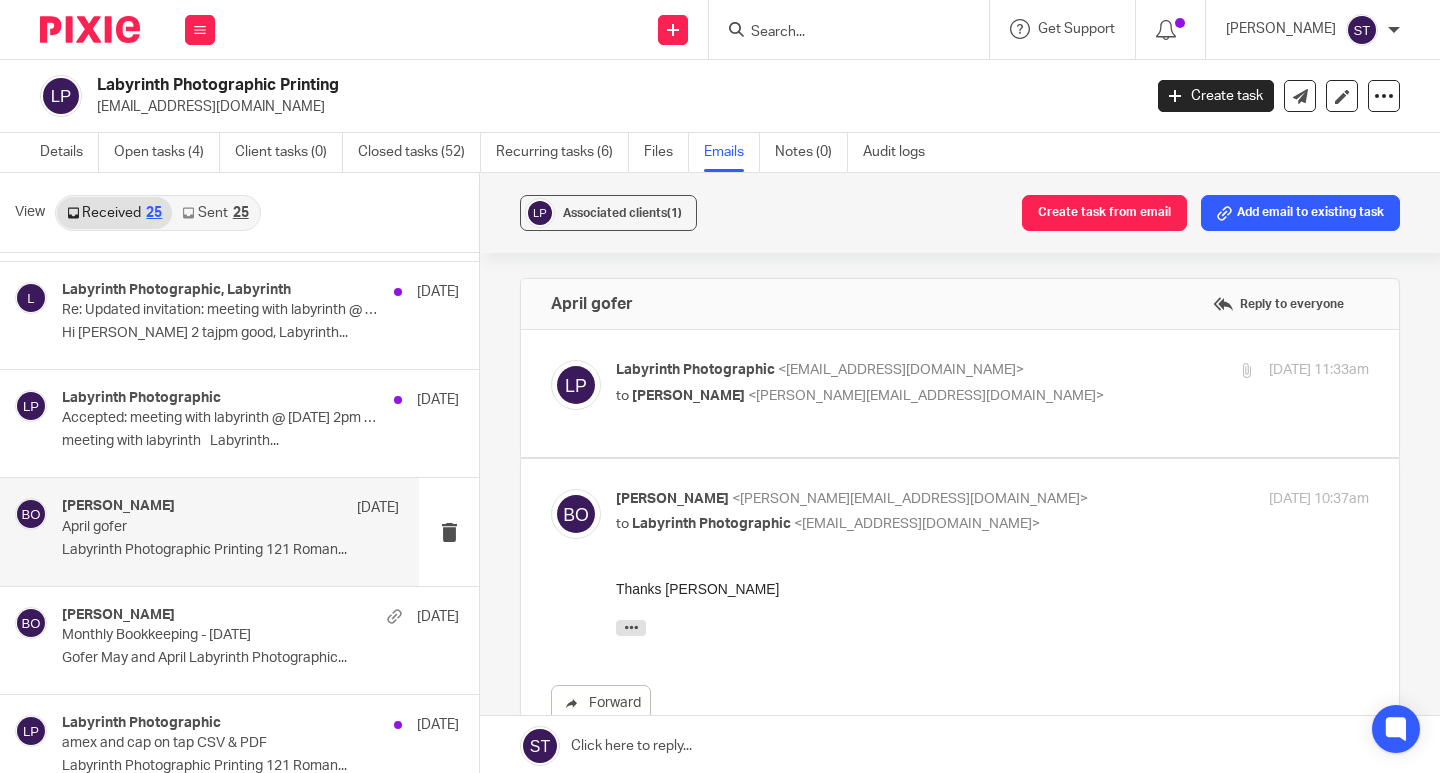 click on "[PERSON_NAME]" at bounding box center (688, 396) 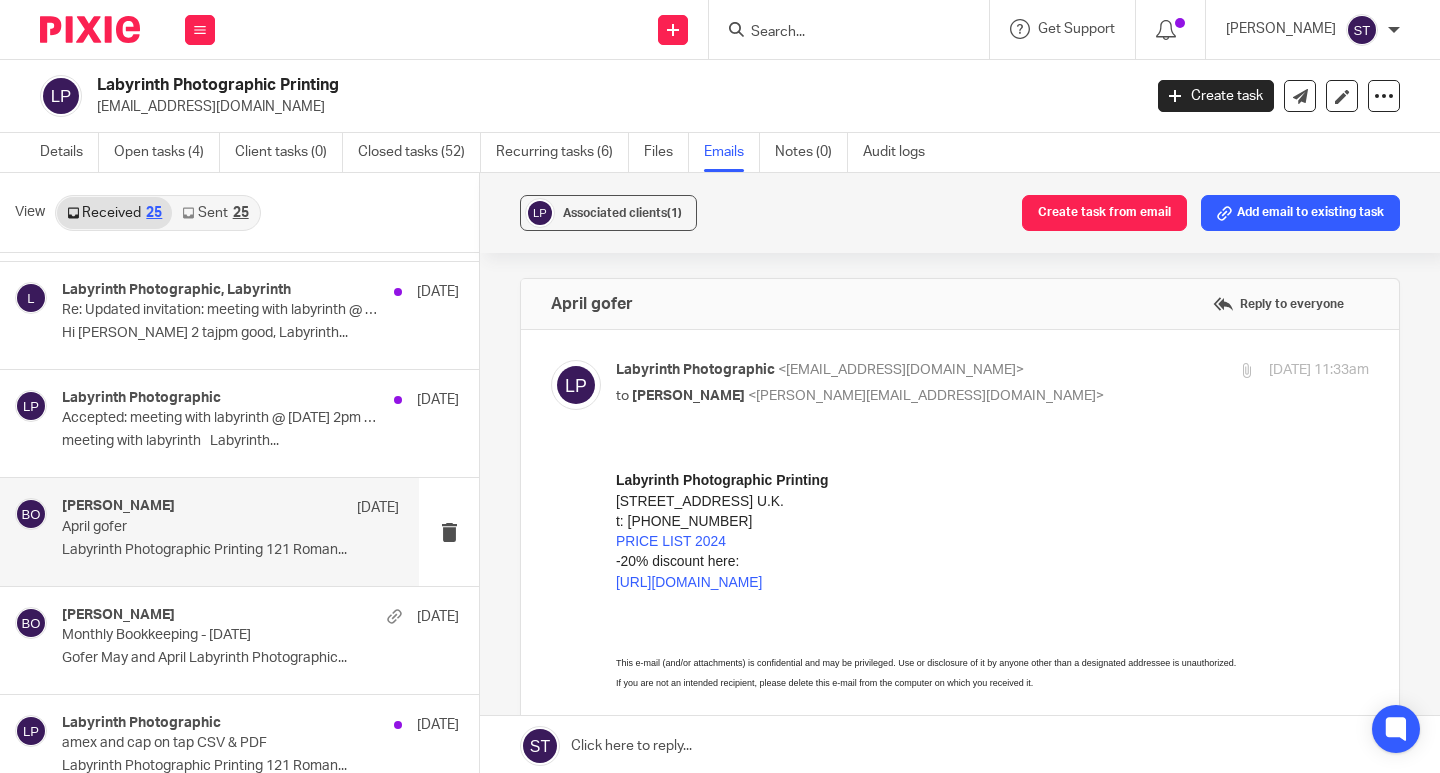 scroll, scrollTop: 0, scrollLeft: 0, axis: both 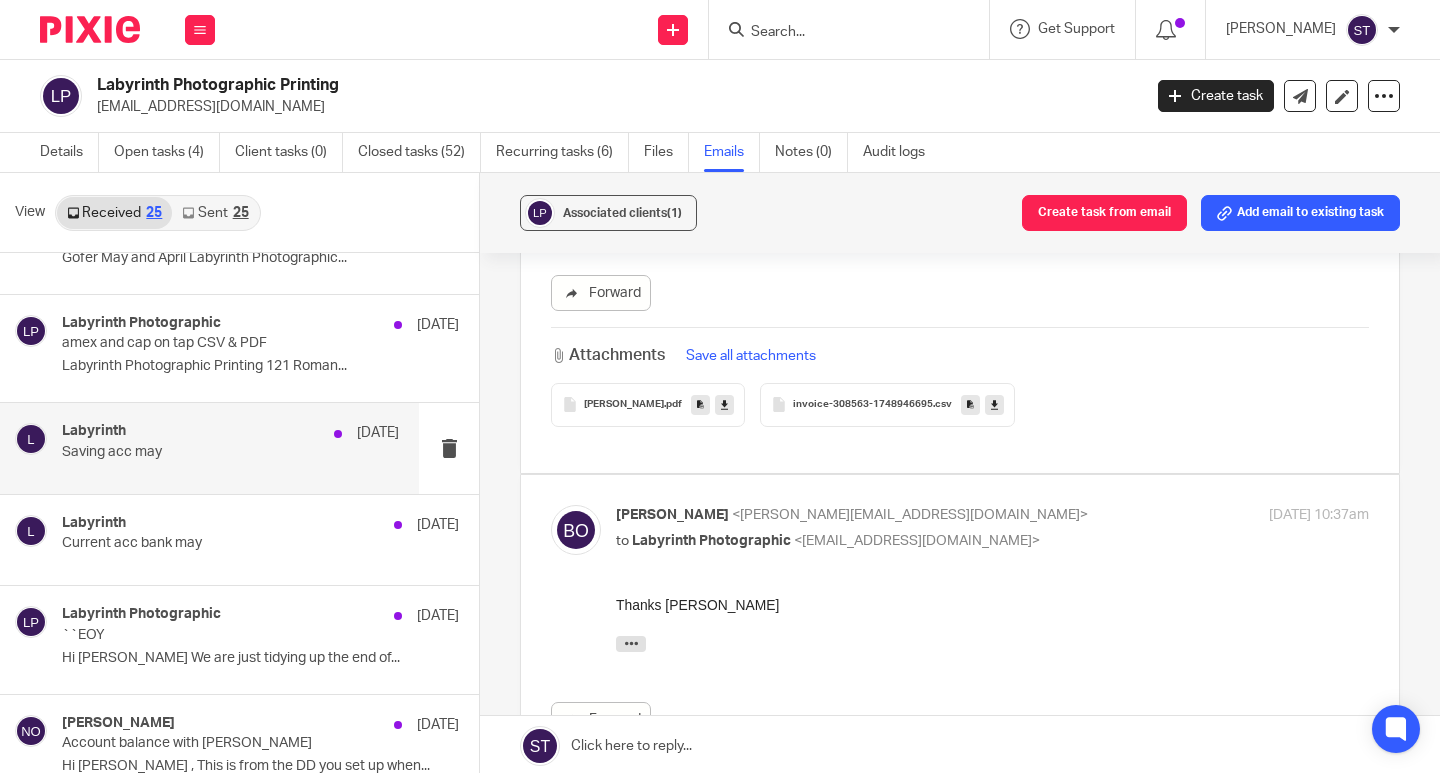 click on "Saving acc may" at bounding box center [197, 452] 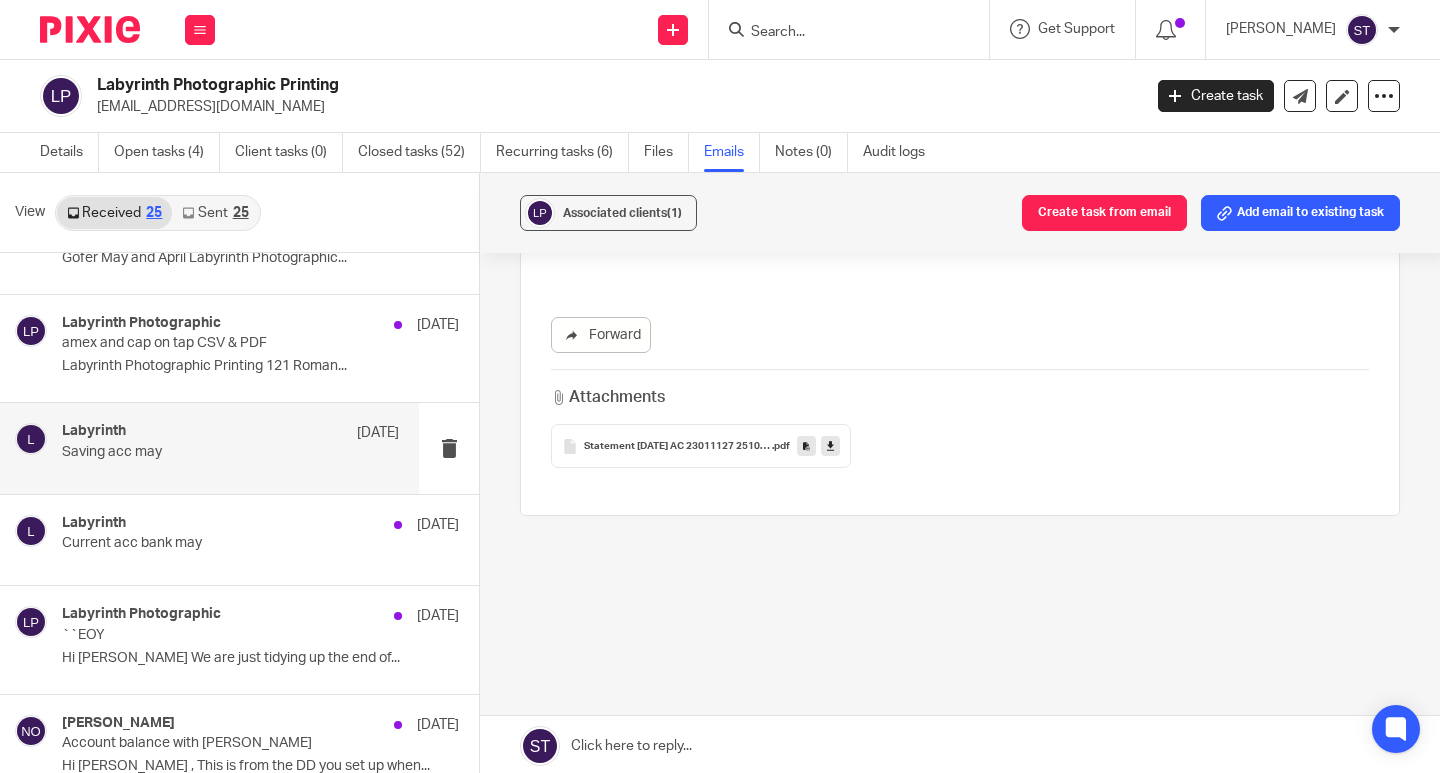 scroll, scrollTop: 0, scrollLeft: 0, axis: both 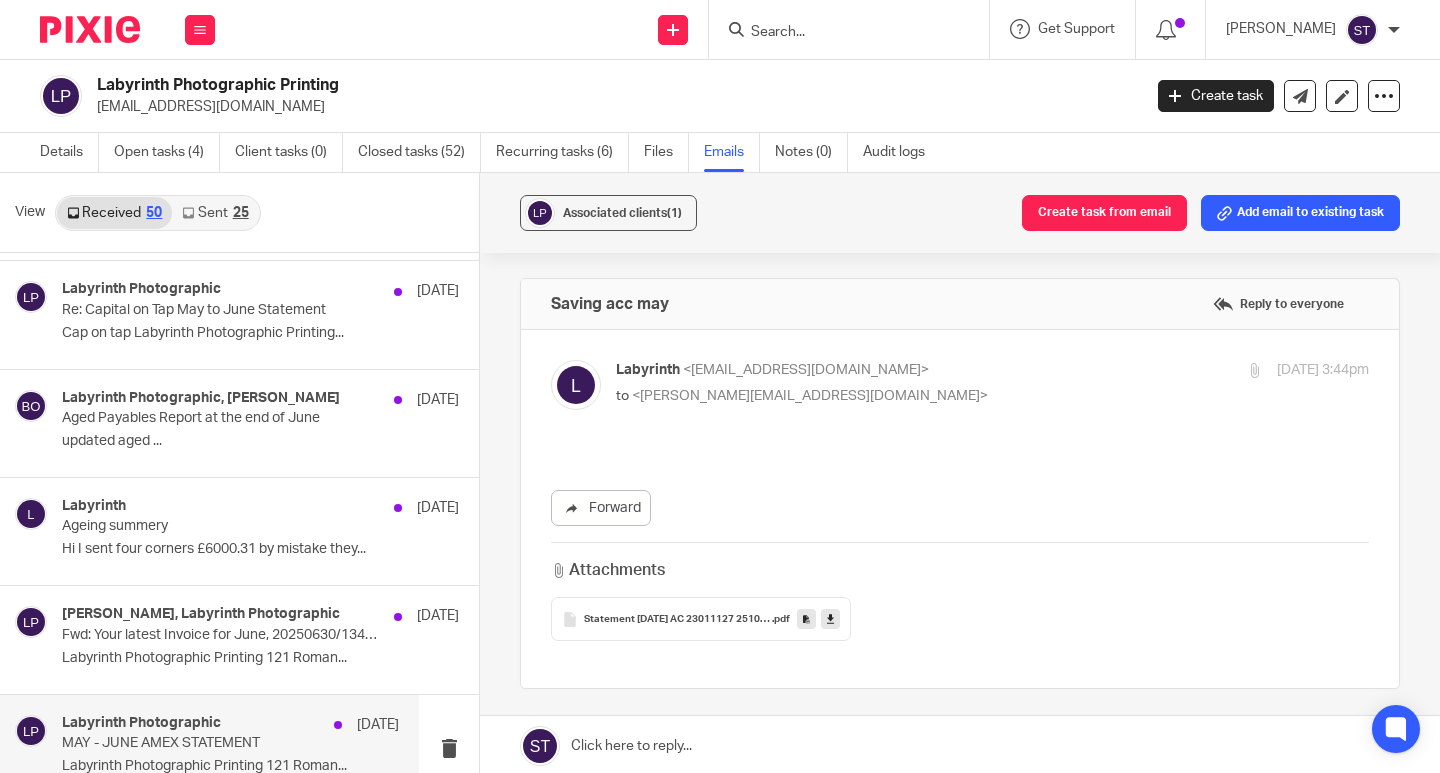 click on "Labyrinth Photographic
30 Jun" at bounding box center (230, 725) 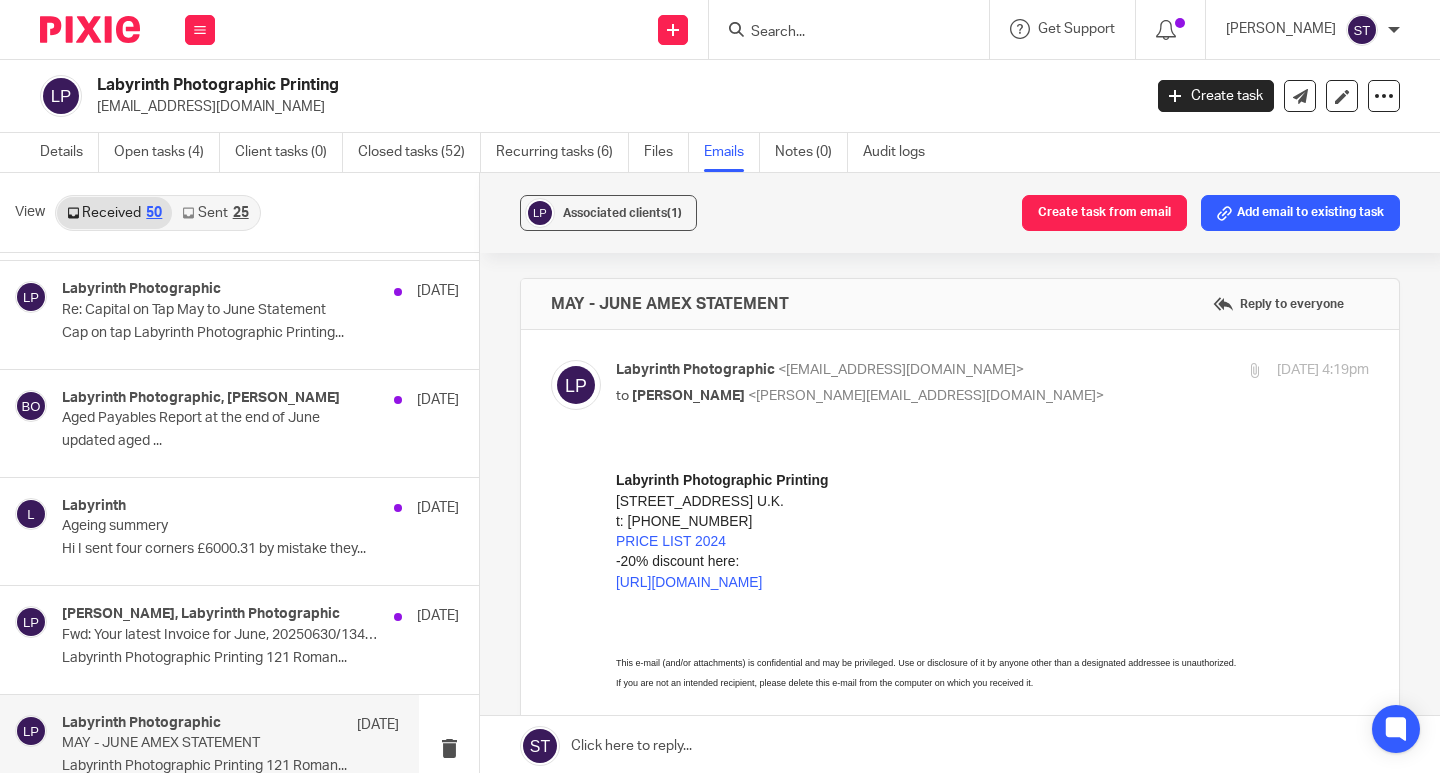 scroll, scrollTop: 0, scrollLeft: 0, axis: both 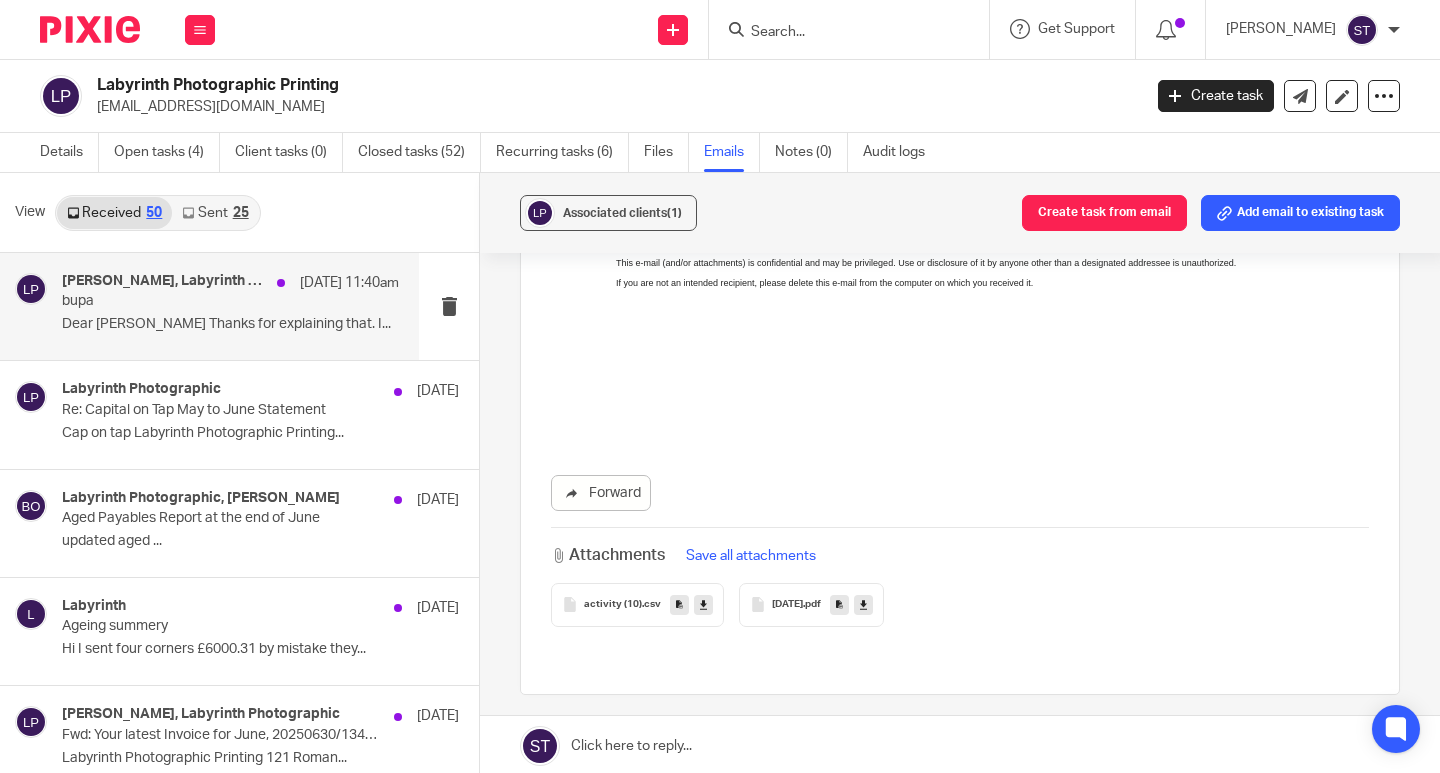 click on "bupa" at bounding box center (197, 301) 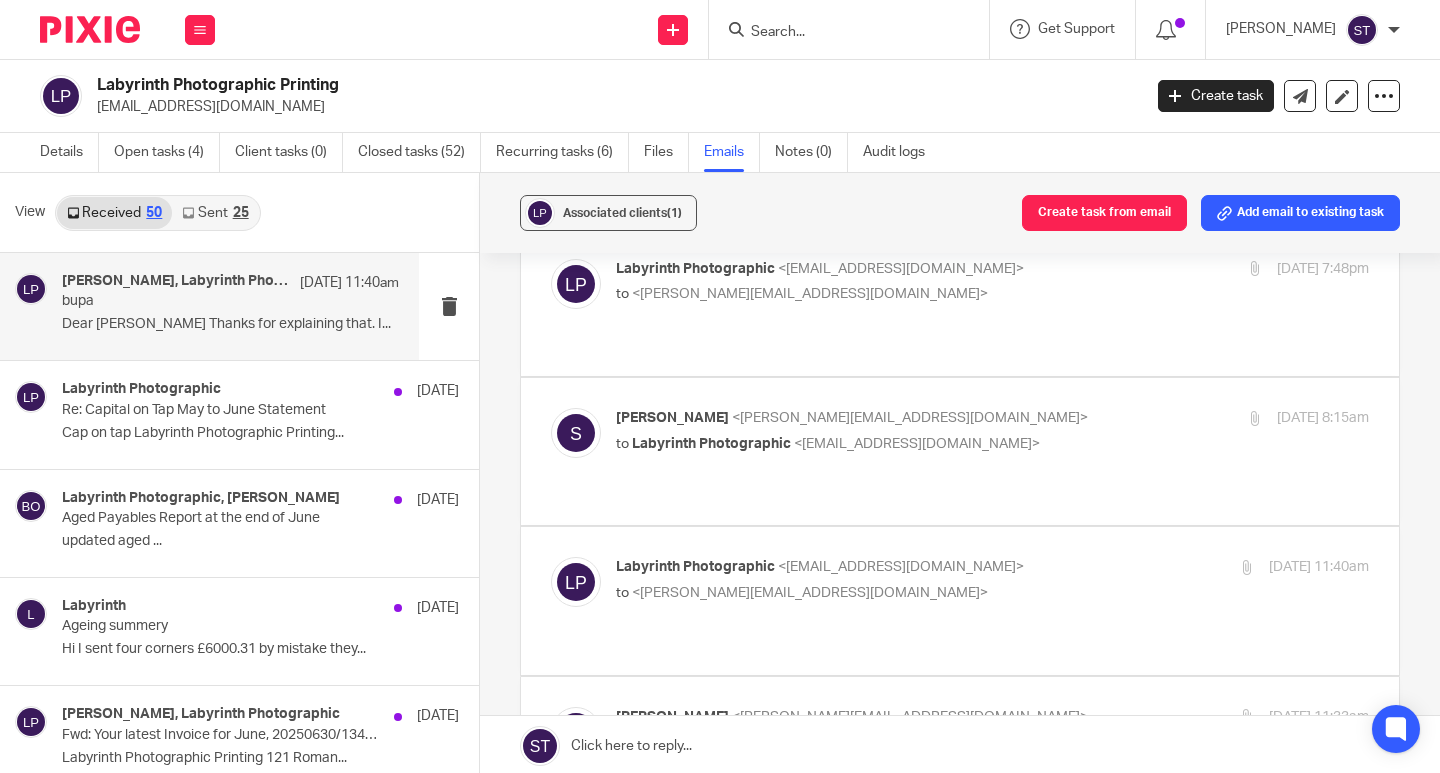 scroll, scrollTop: 0, scrollLeft: 0, axis: both 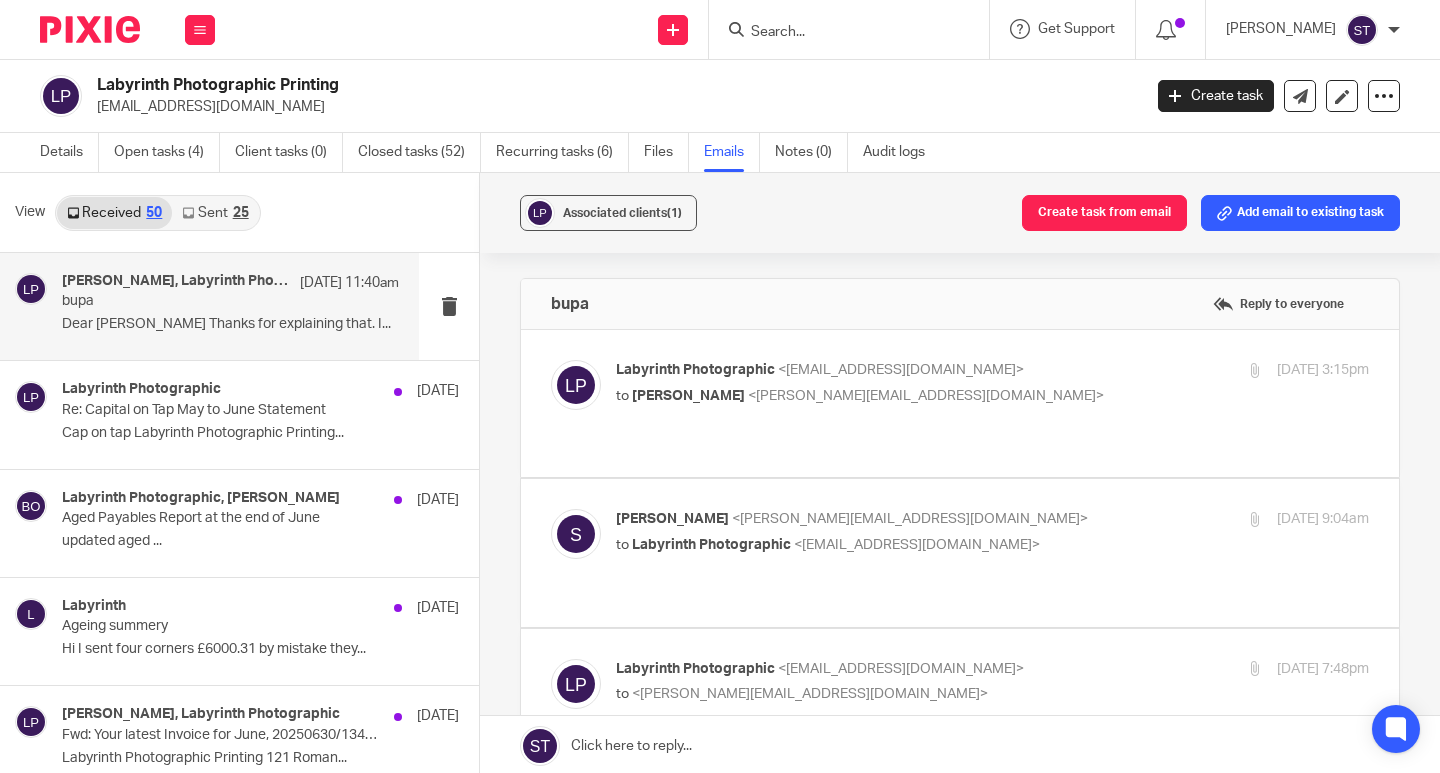 click on "to
Sally Chivers
<sally@odaccountants.co.uk>" at bounding box center (867, 396) 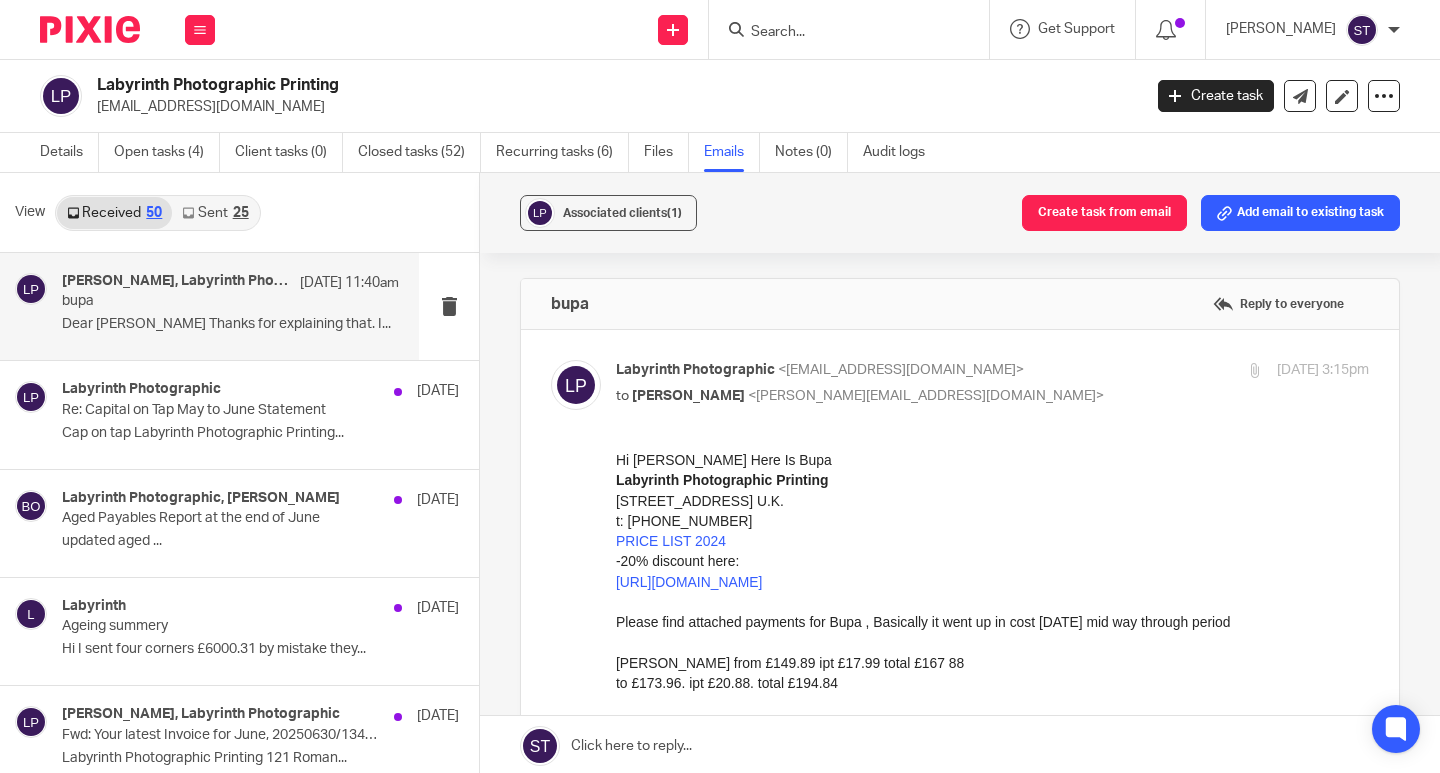 scroll, scrollTop: 0, scrollLeft: 0, axis: both 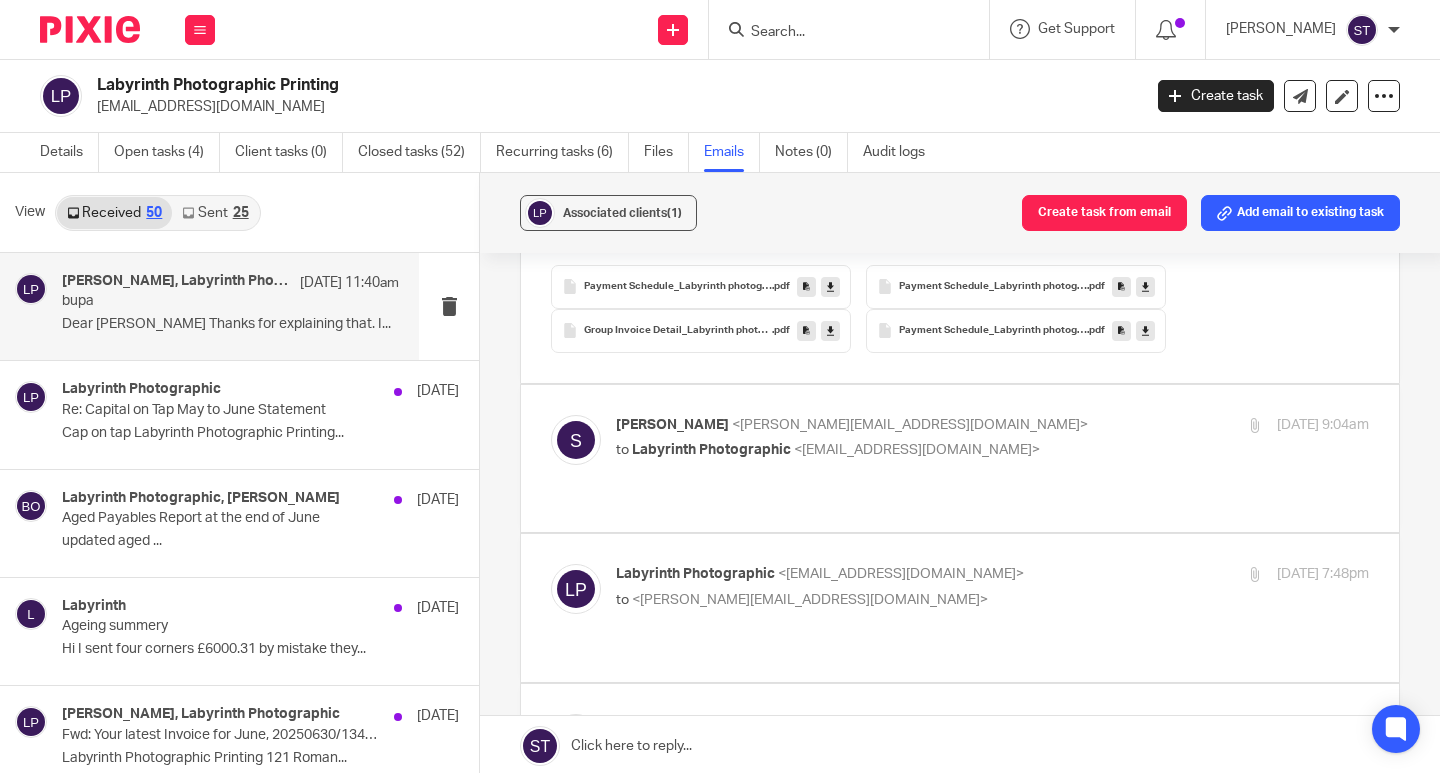 click on "sally
<sally@odaccountants.co.uk>   to
Labyrinth Photographic
<lab@labyrinthphotographic.co.uk>       7 Jul 2025 9:04am
Forward
Attachments
Save all attachments
image001 .jpg       Expenses and Benefits - P11D(b) and two P11Ds - 04-07-2025 .pdf" at bounding box center (960, 458) 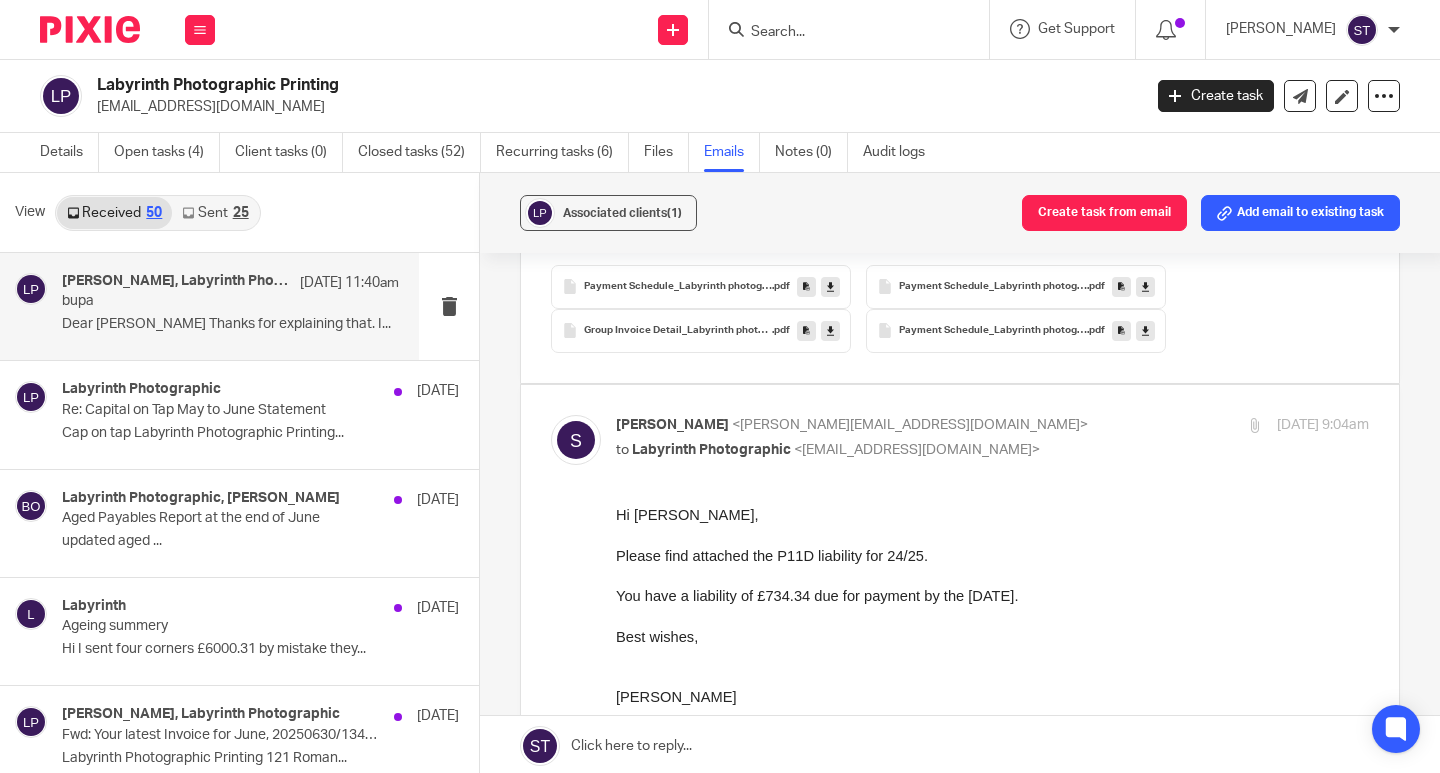 scroll, scrollTop: 0, scrollLeft: 0, axis: both 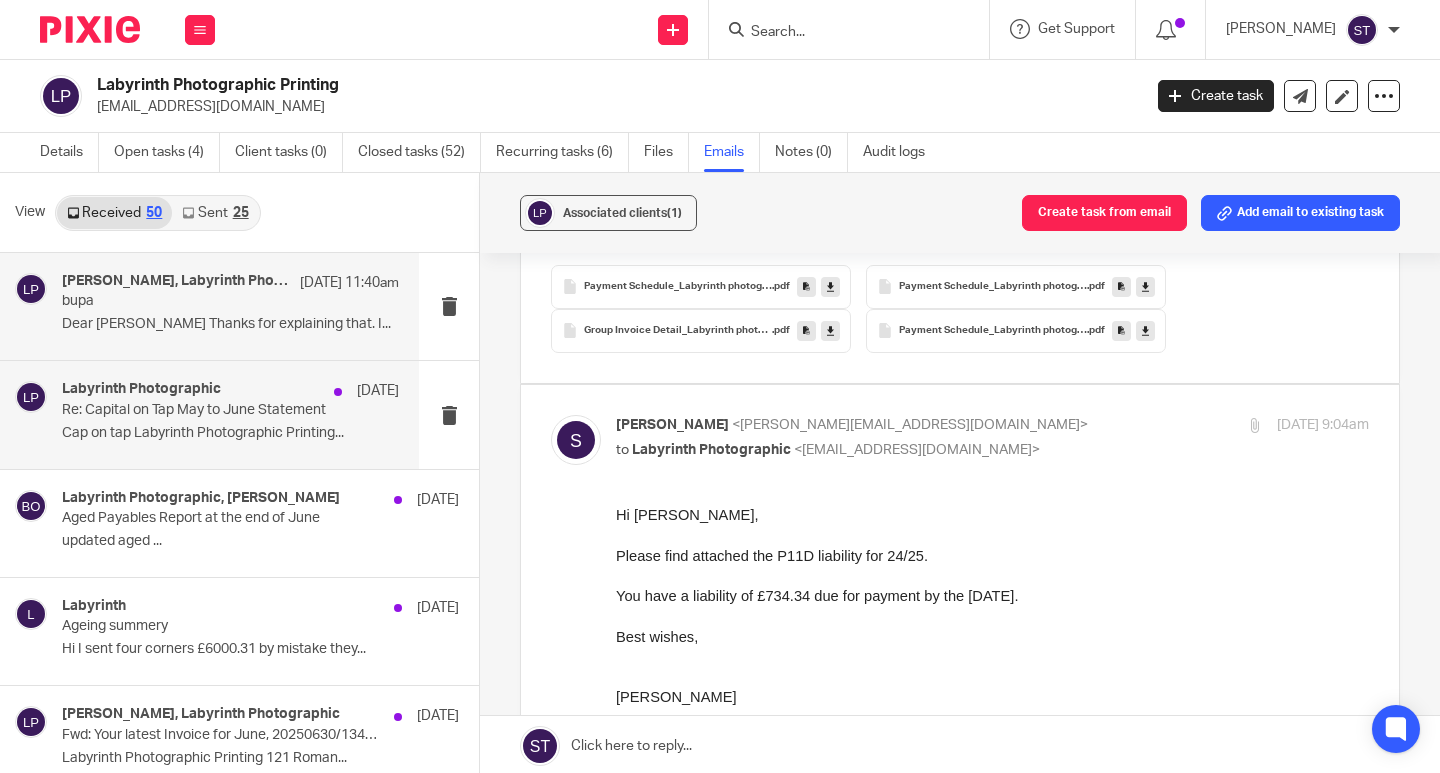click on "Cap on tap      Labyrinth Photographic Printing..." at bounding box center [230, 433] 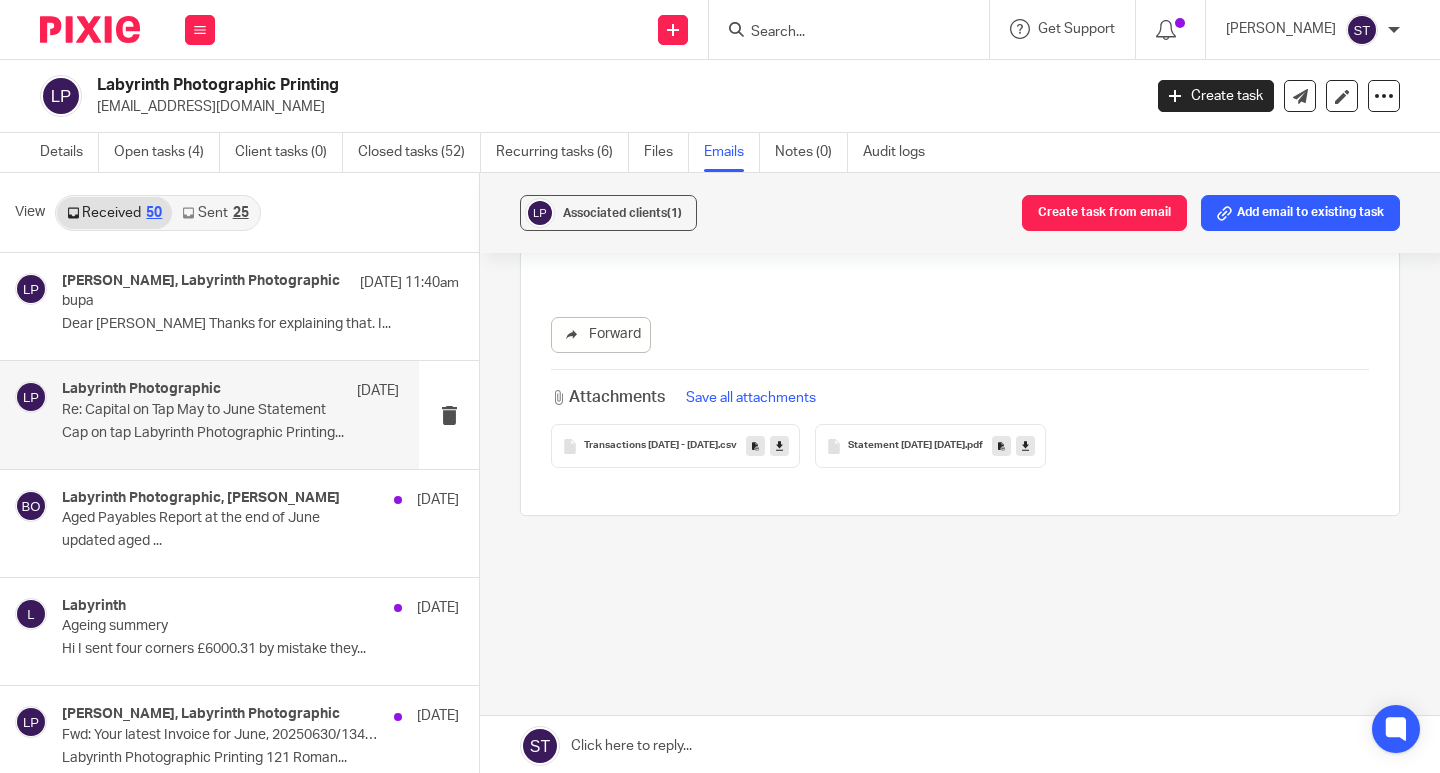 scroll, scrollTop: 0, scrollLeft: 0, axis: both 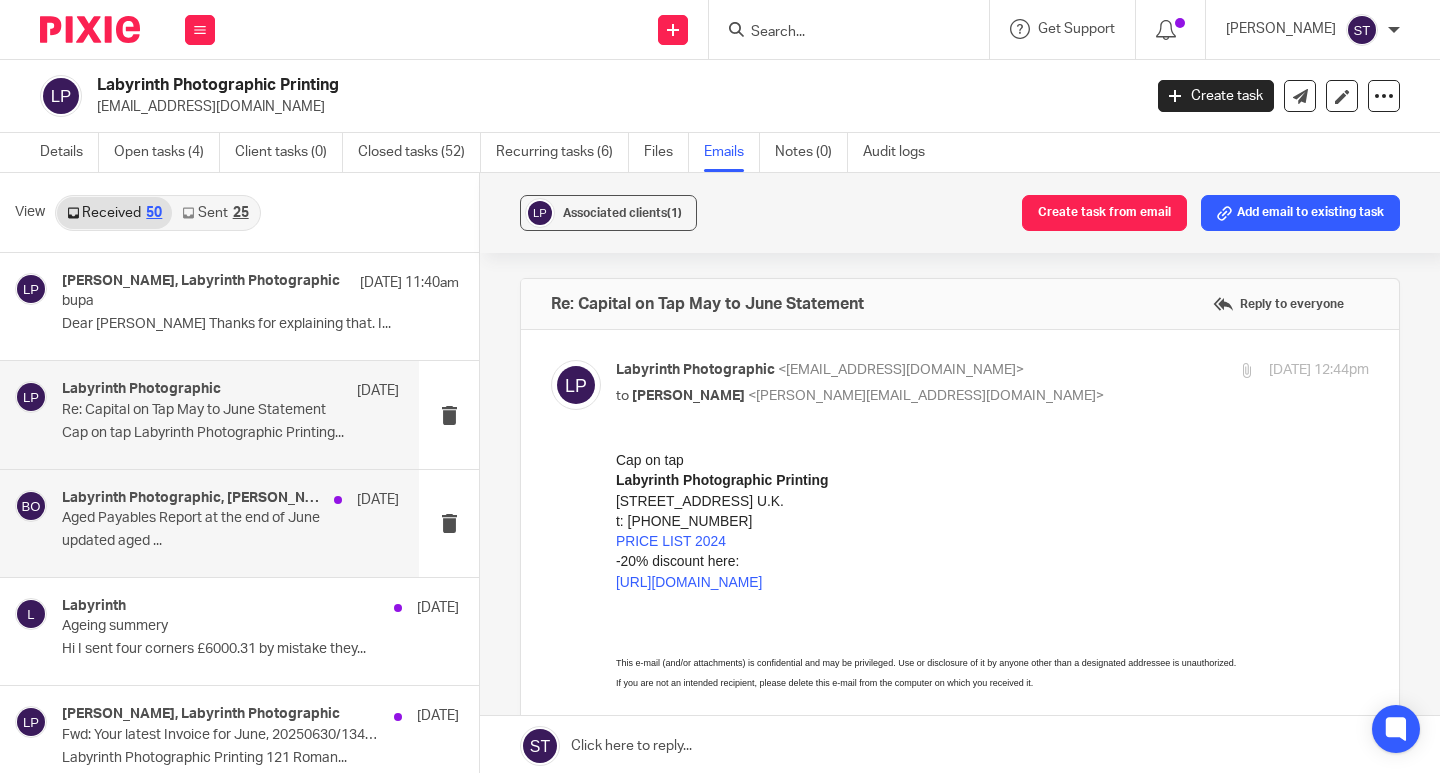 click on "Labyrinth Photographic, Barbara Osubu
1 Jul" at bounding box center (230, 500) 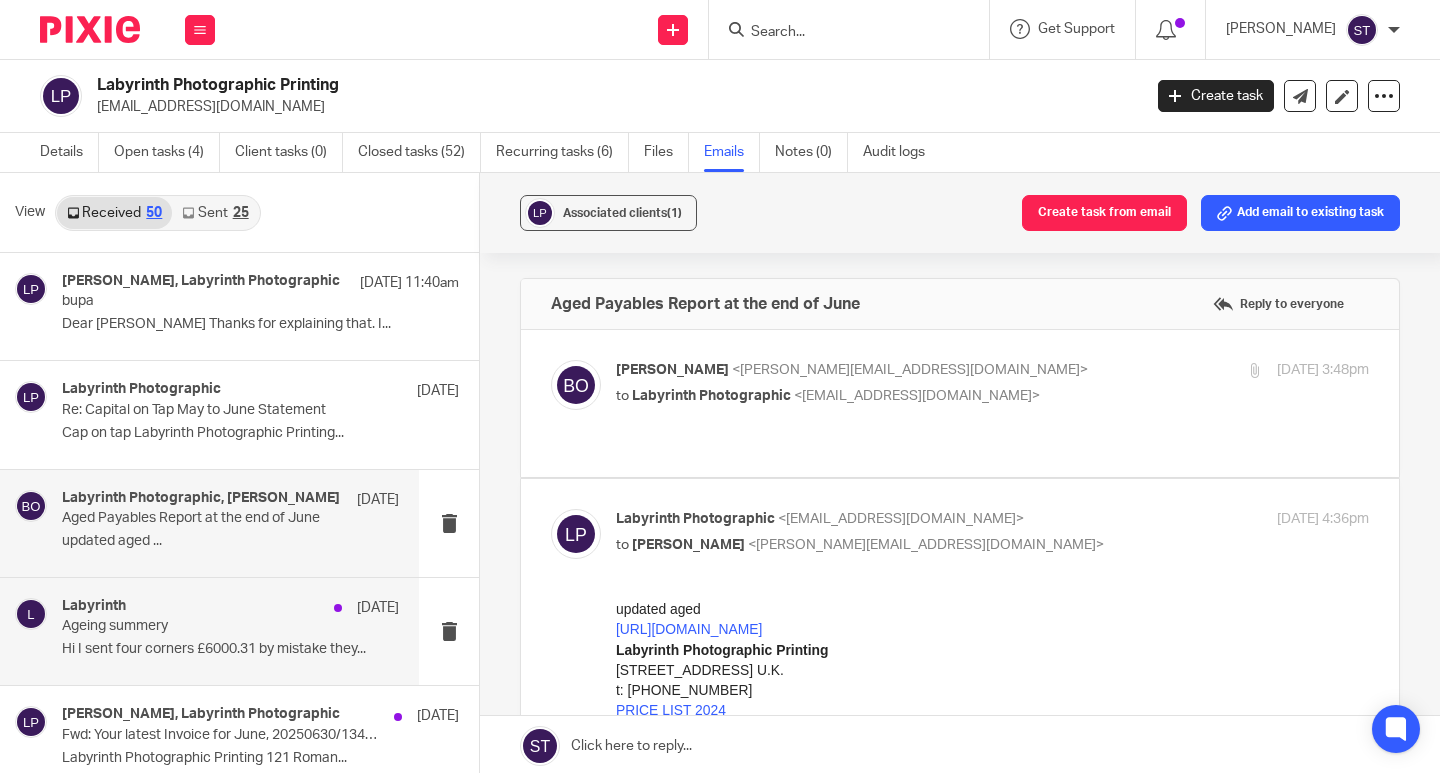 scroll, scrollTop: 0, scrollLeft: 0, axis: both 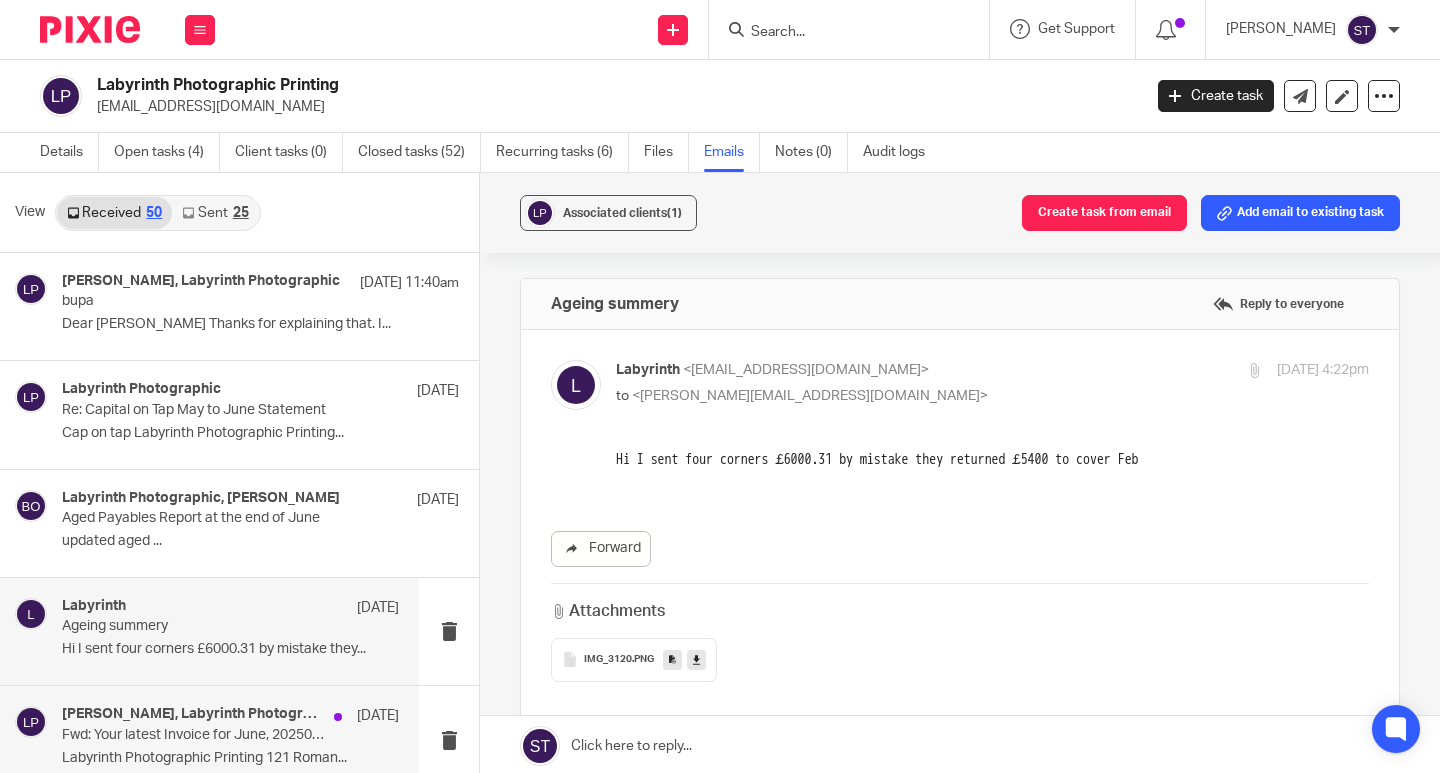 click on "Barbara Osubu, Labyrinth Photographic
1 Jul   Fwd: Your latest Invoice for June, 20250630/134939   Labyrinth Photographic Printing   121 Roman..." at bounding box center (209, 739) 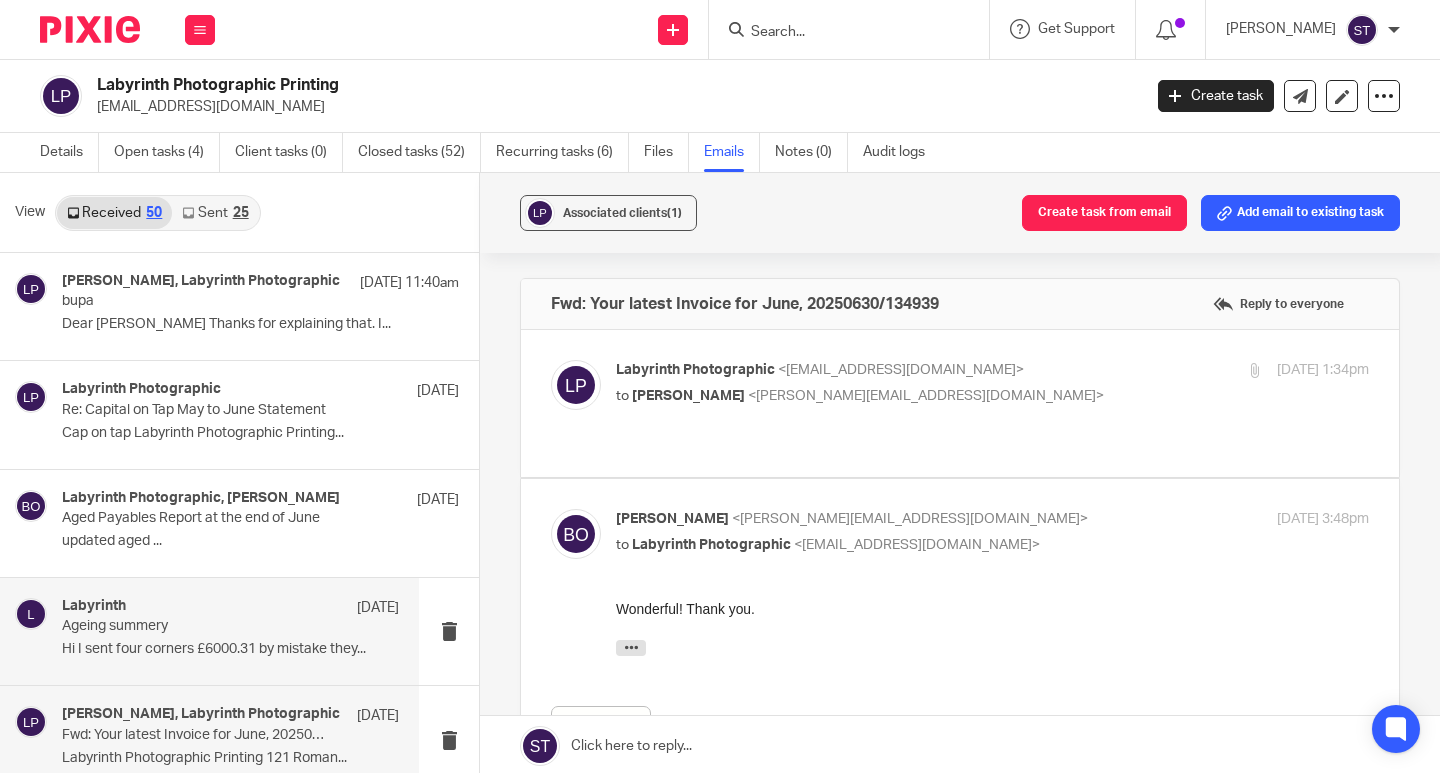 scroll, scrollTop: 0, scrollLeft: 0, axis: both 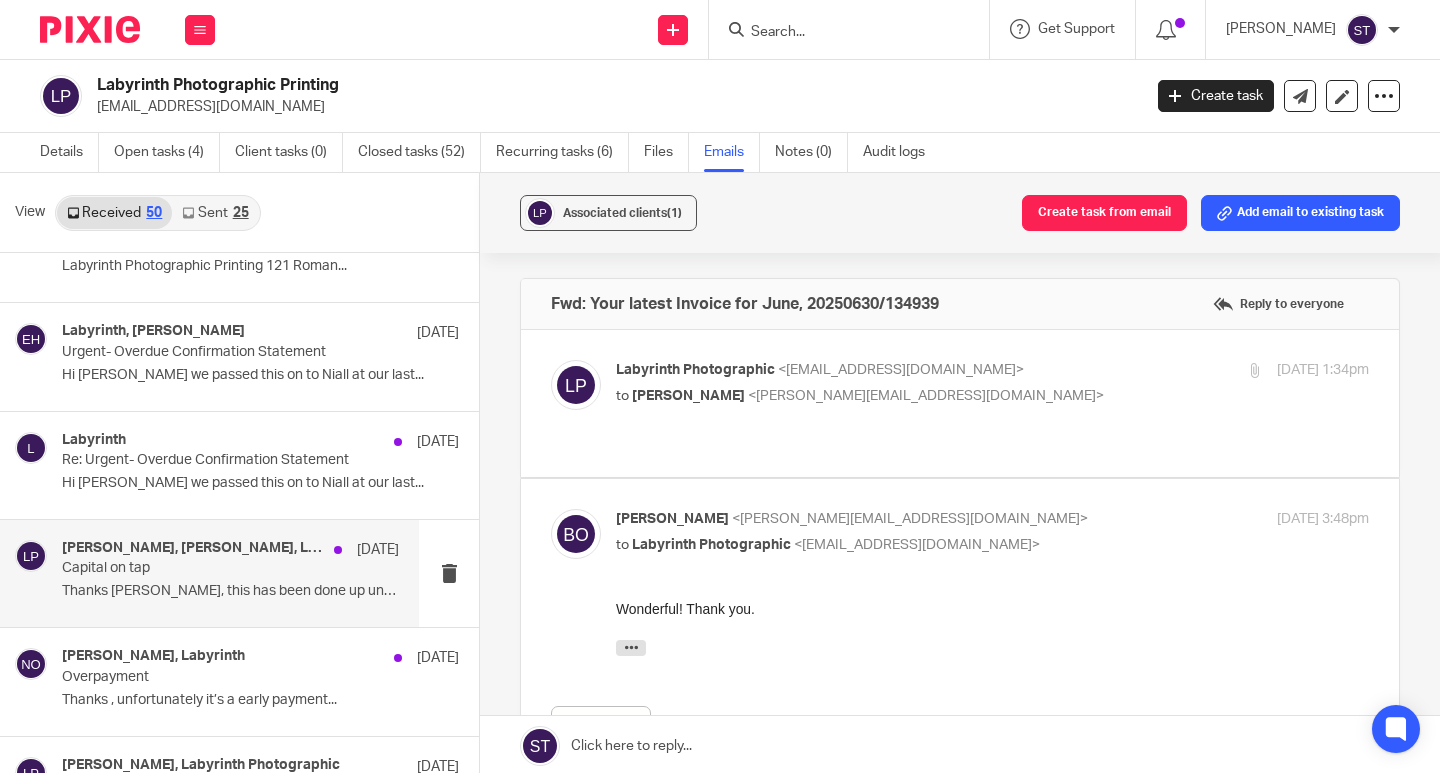 click on "Capital on tap" at bounding box center [197, 568] 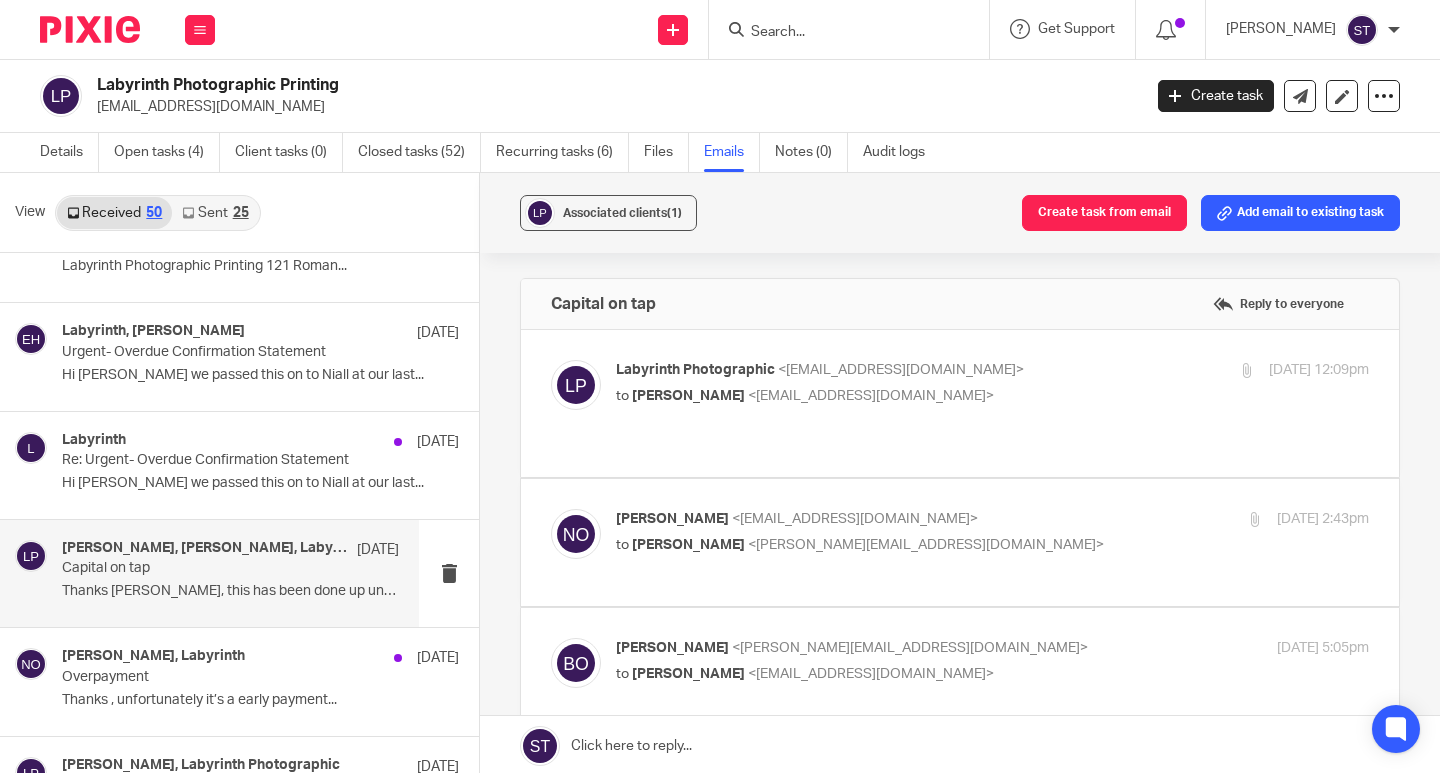 scroll, scrollTop: 0, scrollLeft: 0, axis: both 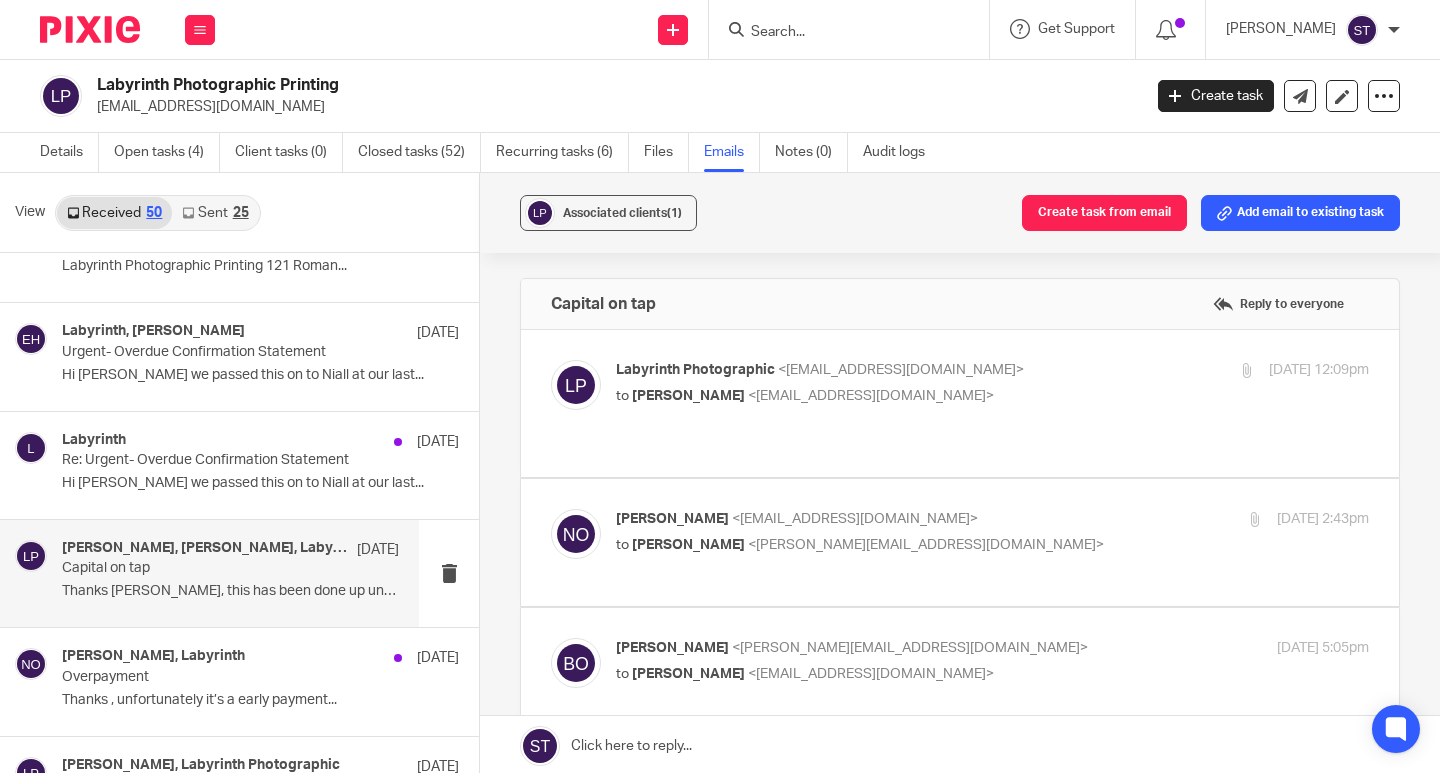click on "<niall@odaccountants.co.uk>" at bounding box center (871, 396) 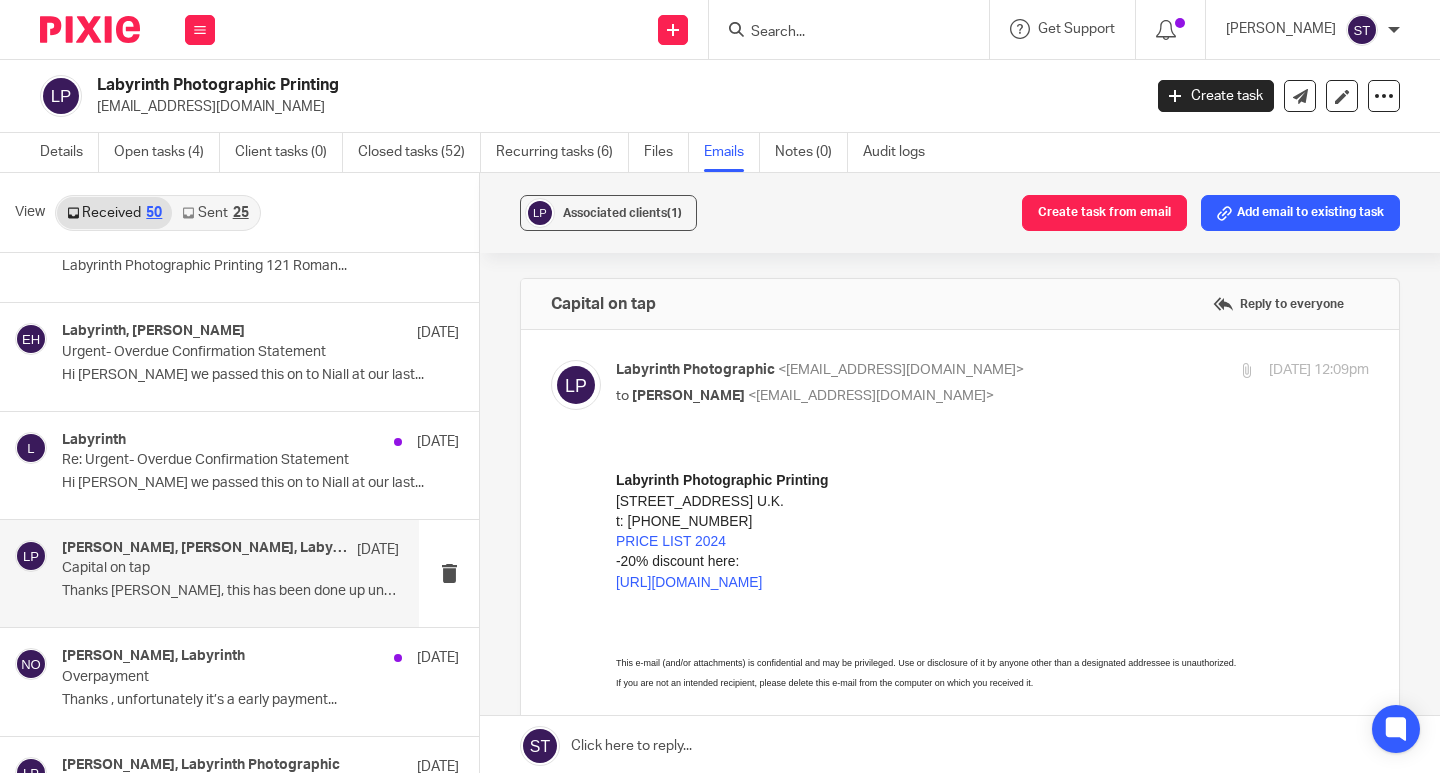 scroll, scrollTop: 0, scrollLeft: 0, axis: both 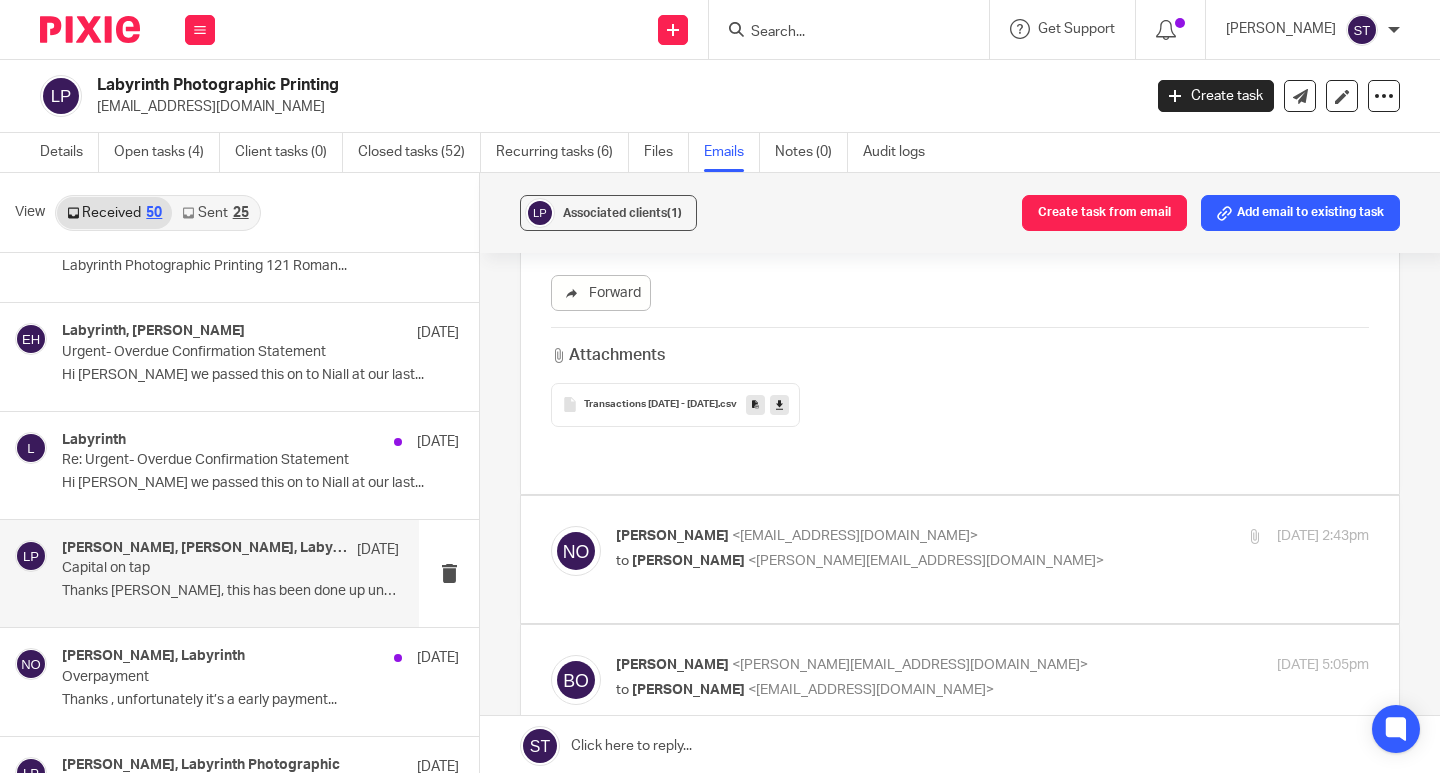 click on "Niall O'Driscoll
<niall@odaccountants.co.uk>   to
Barbara Osubu
<barbara@odaccountants.co.uk>" at bounding box center (867, 549) 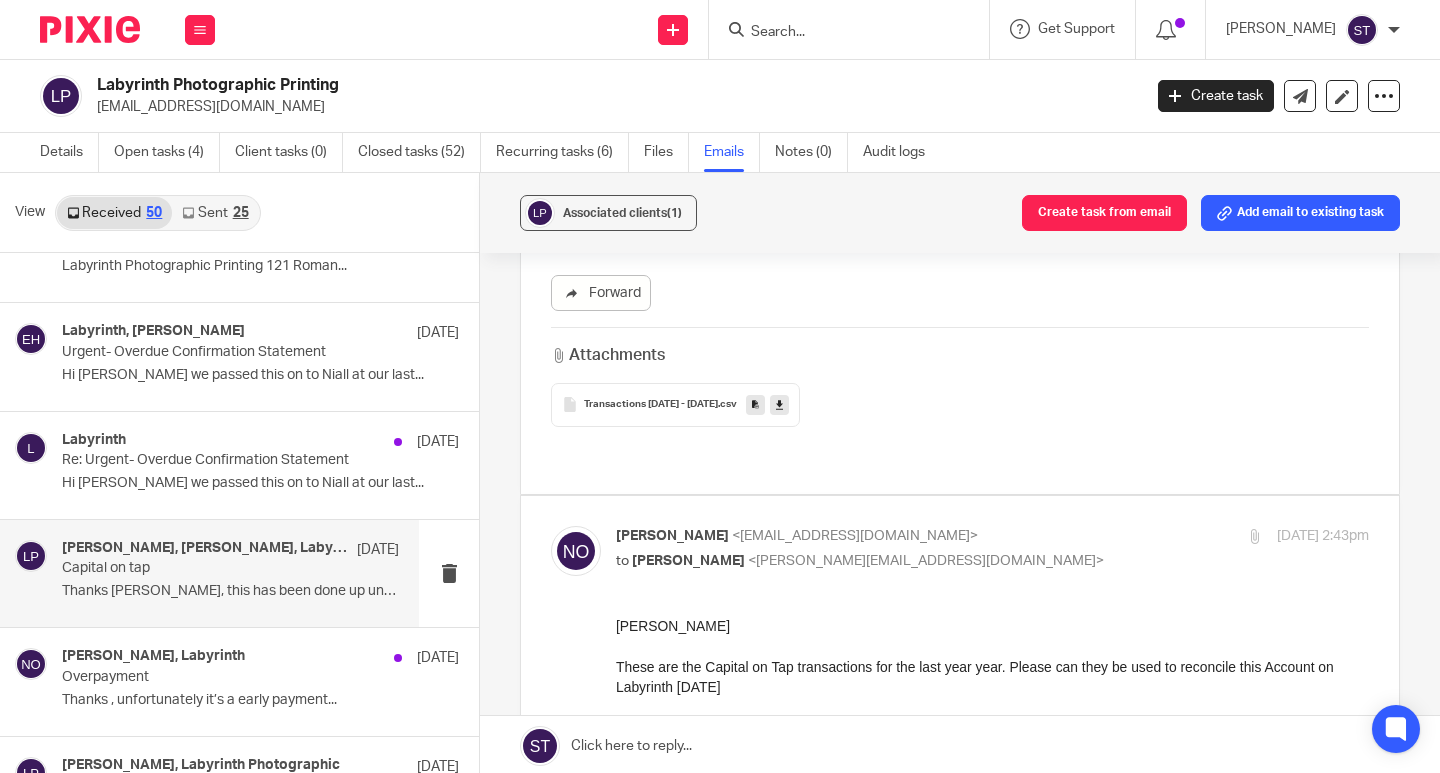 scroll, scrollTop: 0, scrollLeft: 0, axis: both 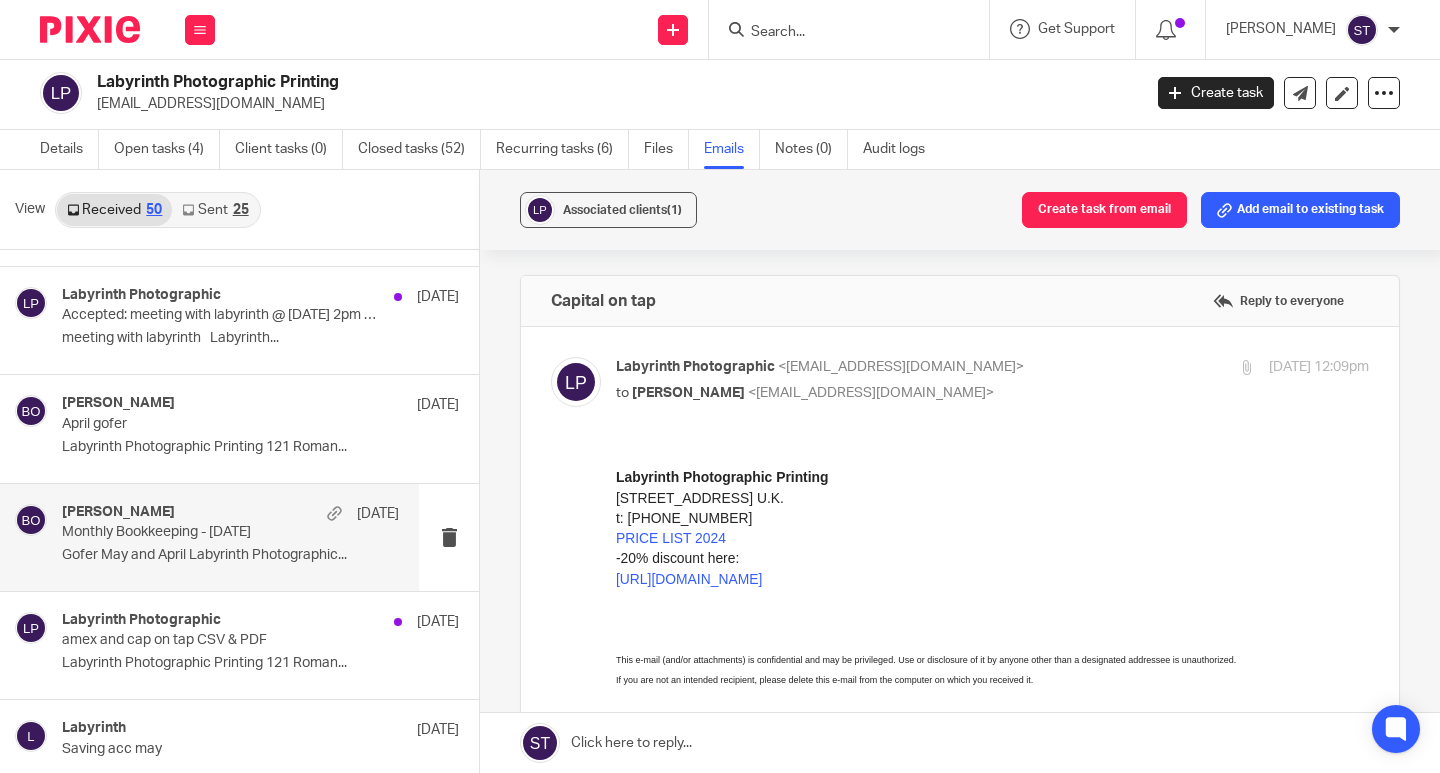 click on "Gofer May and April     Labyrinth Photographic..." at bounding box center (230, 555) 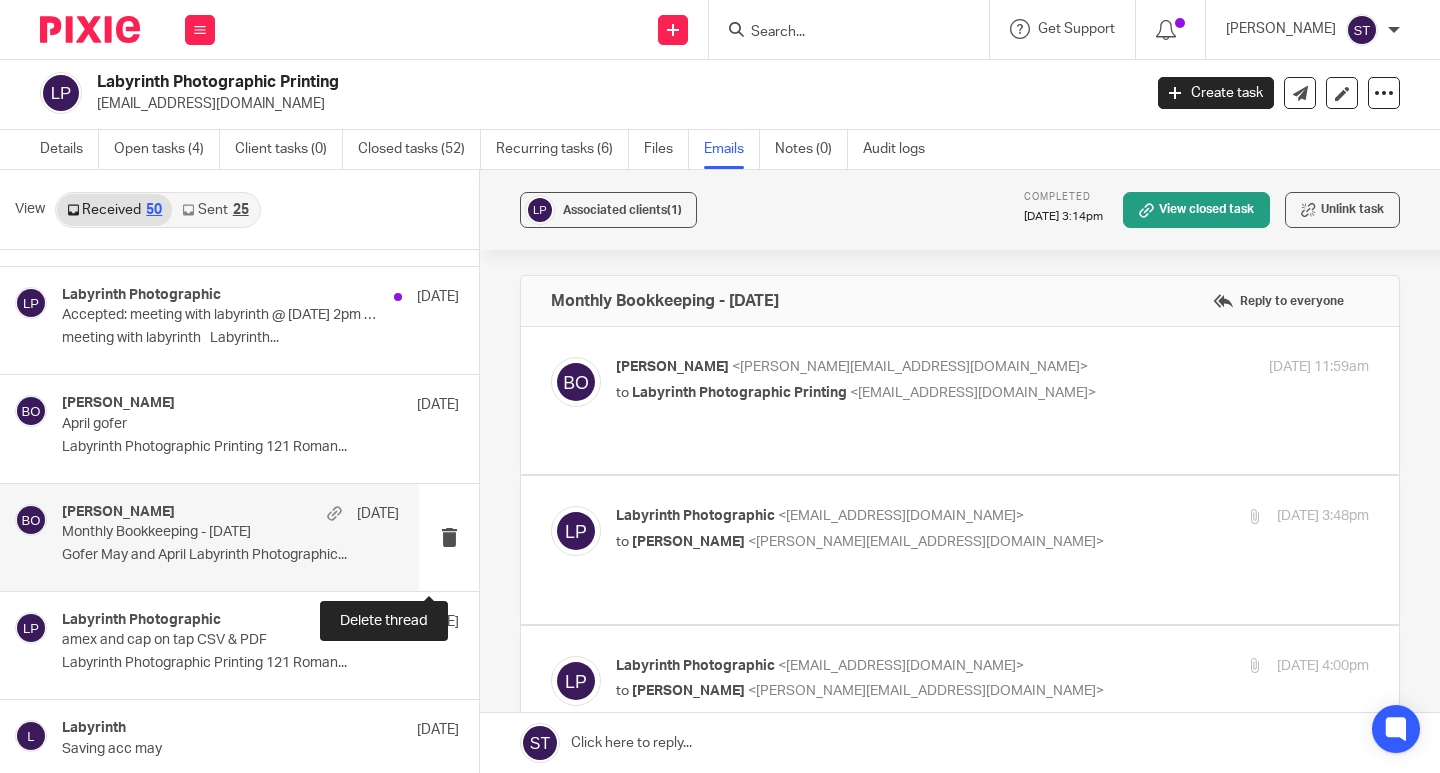 scroll, scrollTop: 0, scrollLeft: 0, axis: both 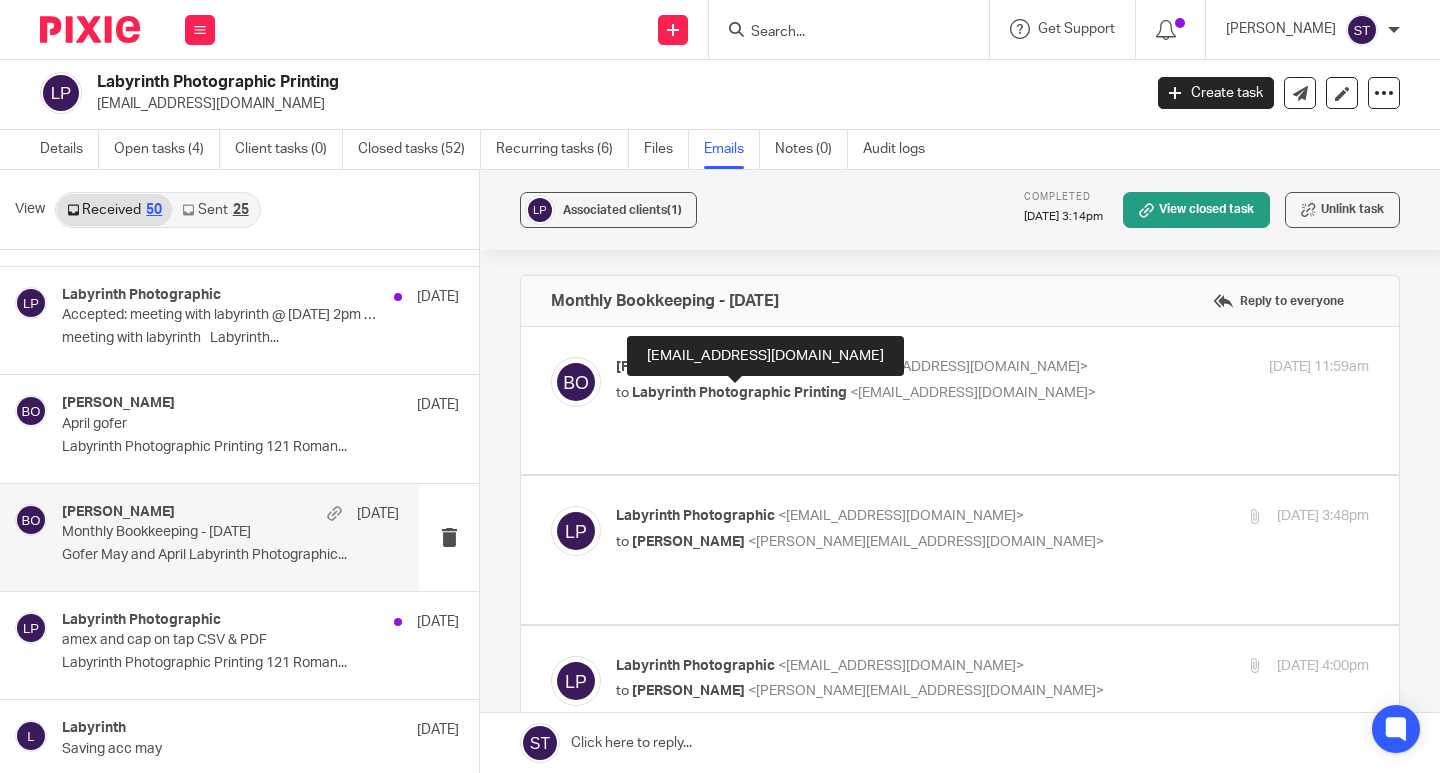 click on "Labyrinth Photographic Printing" at bounding box center (739, 393) 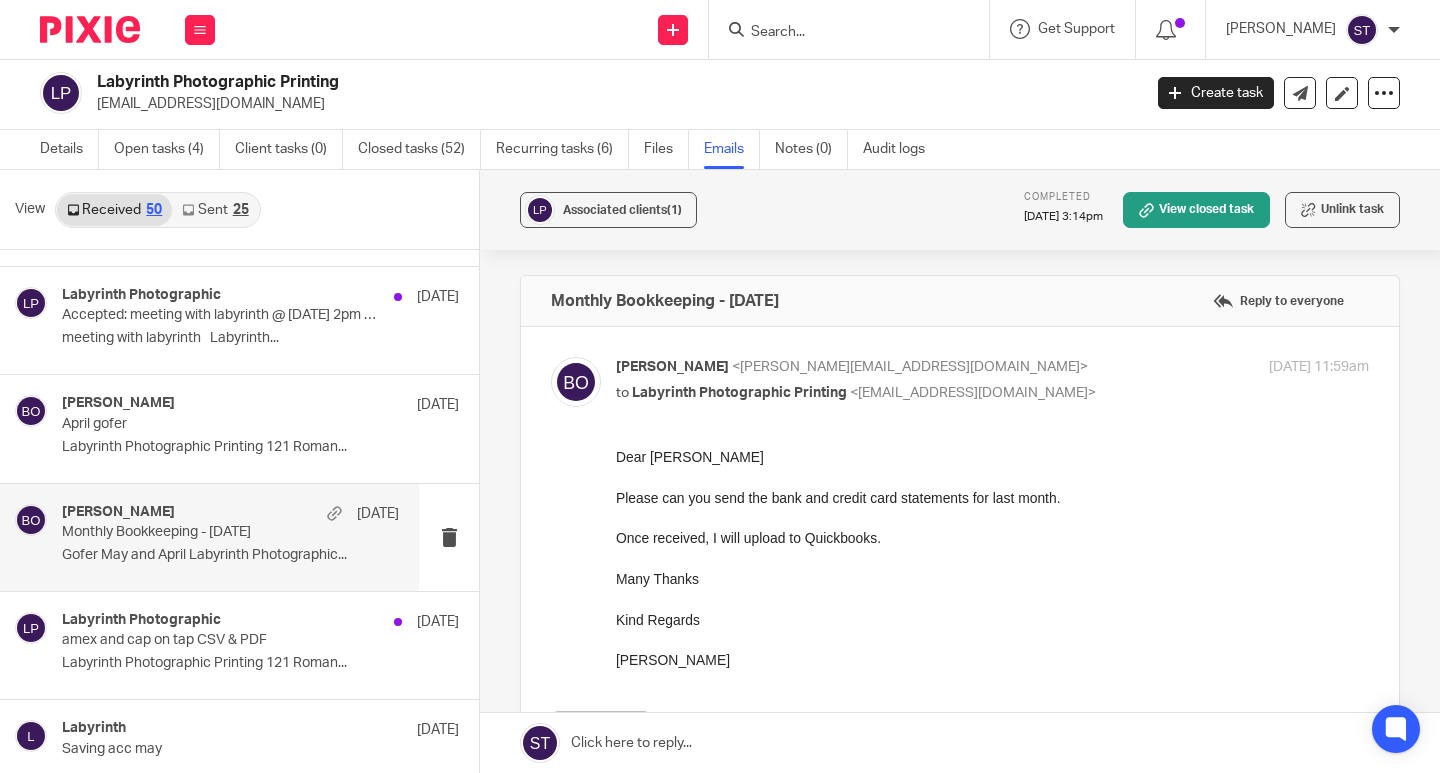scroll, scrollTop: 0, scrollLeft: 0, axis: both 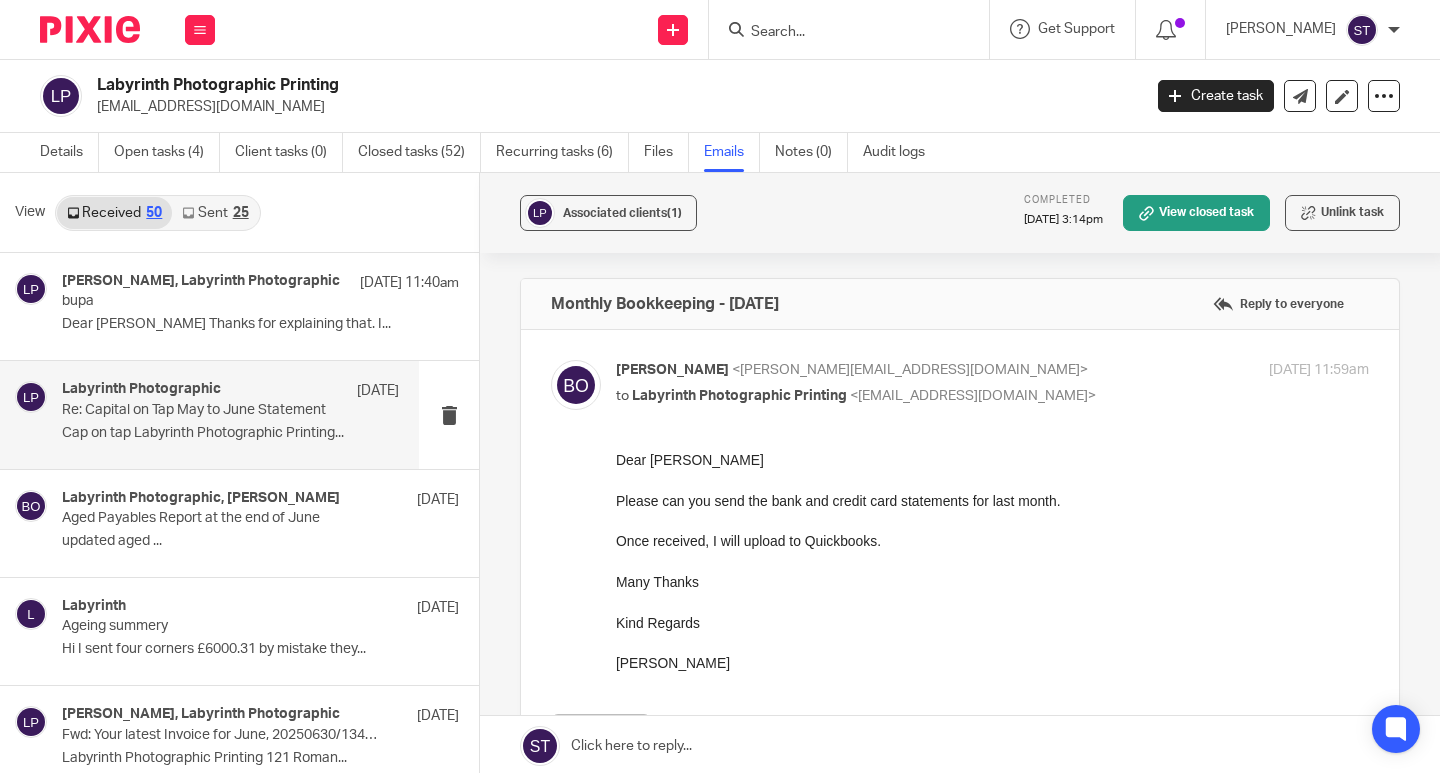 click on "Re: Capital on Tap May to June Statement" at bounding box center (197, 410) 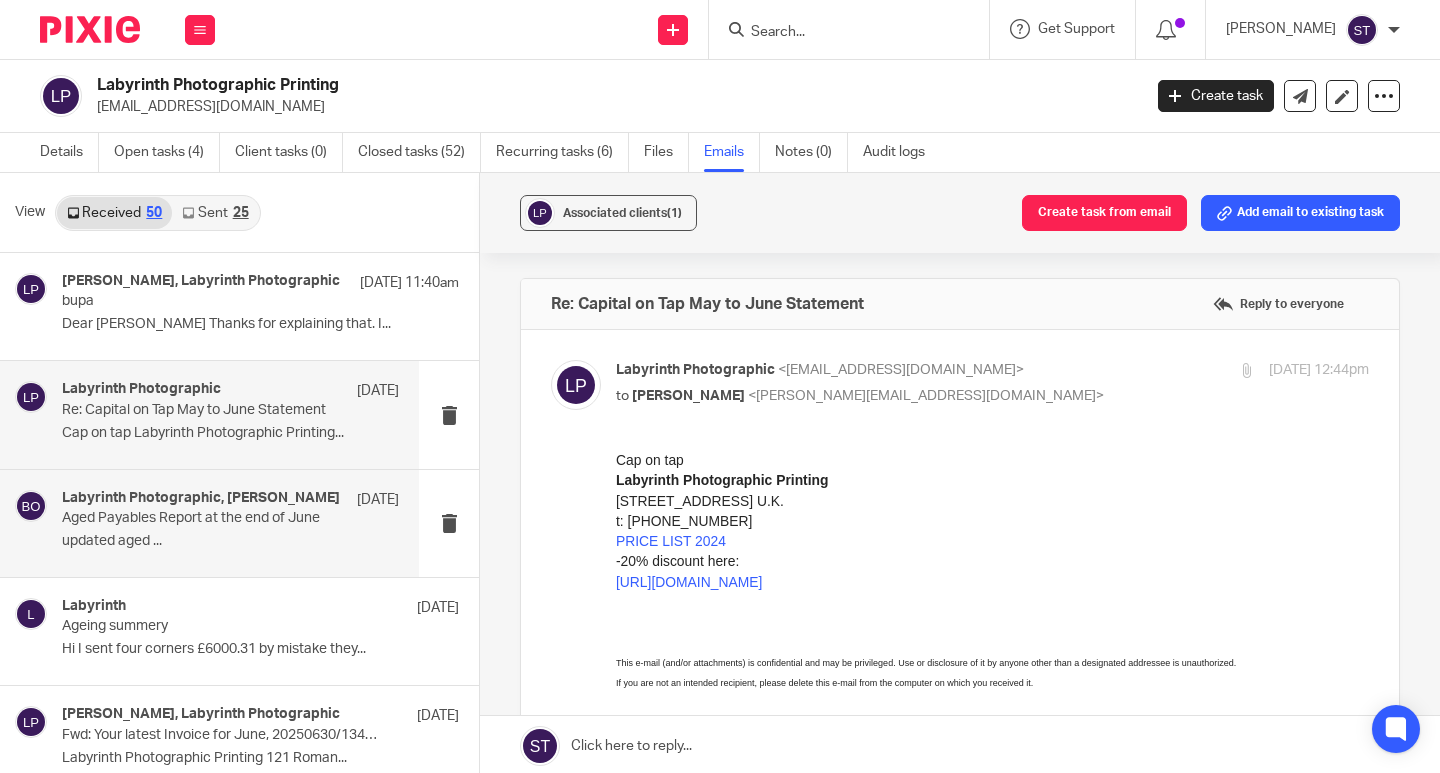 scroll, scrollTop: 0, scrollLeft: 0, axis: both 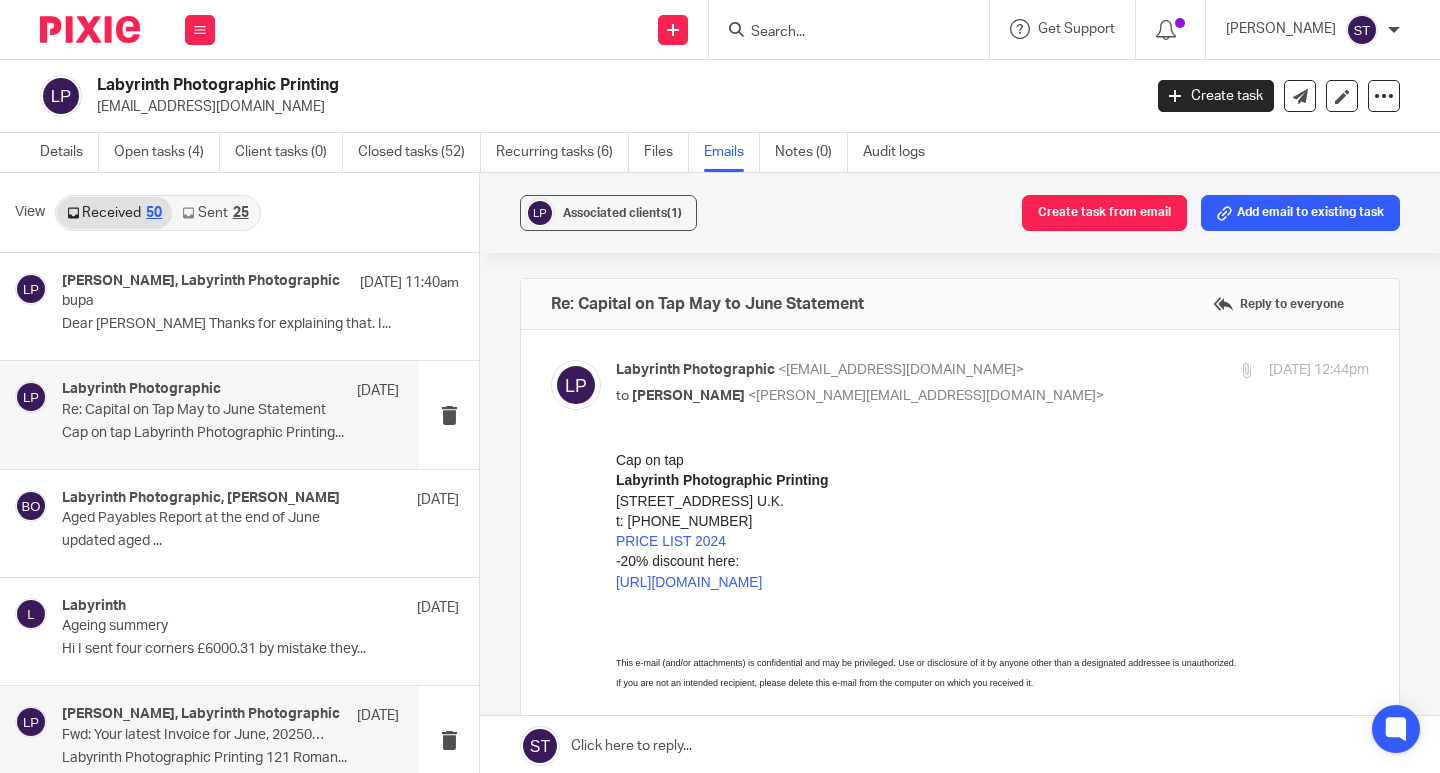 click on "Fwd: Your latest Invoice for June, 20250630/134939" at bounding box center (197, 735) 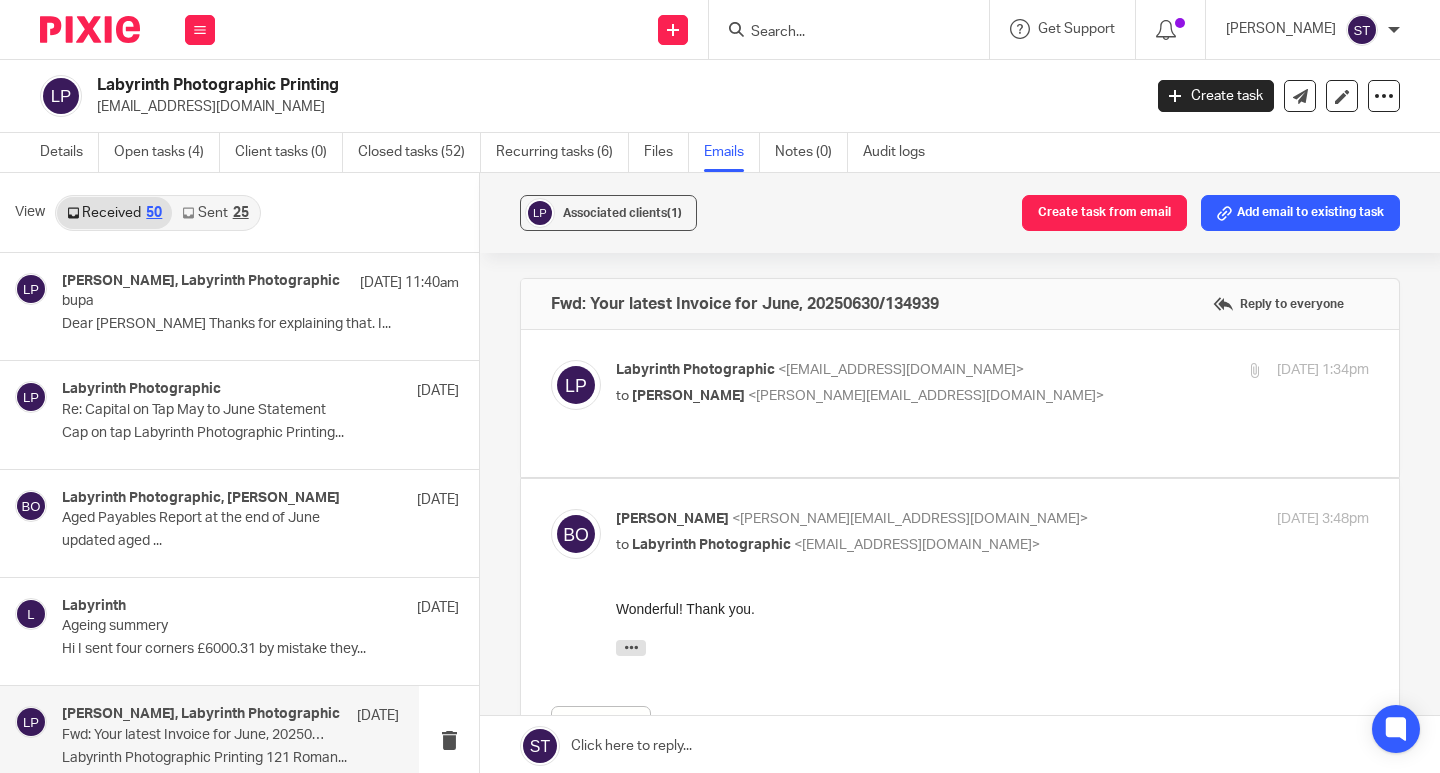 scroll, scrollTop: 253, scrollLeft: 0, axis: vertical 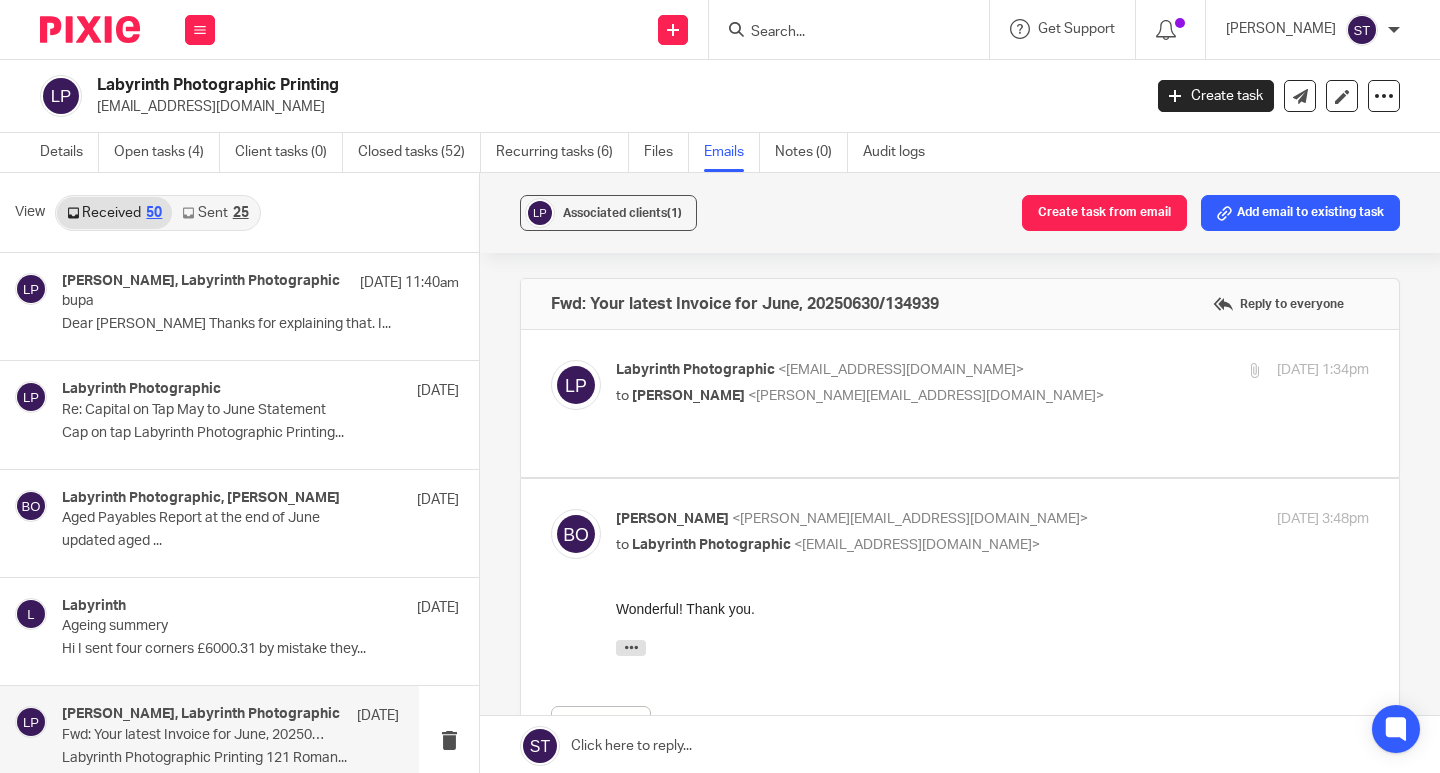 click on "to
Barbara Osubu
<barbara@odaccountants.co.uk>" at bounding box center (867, 396) 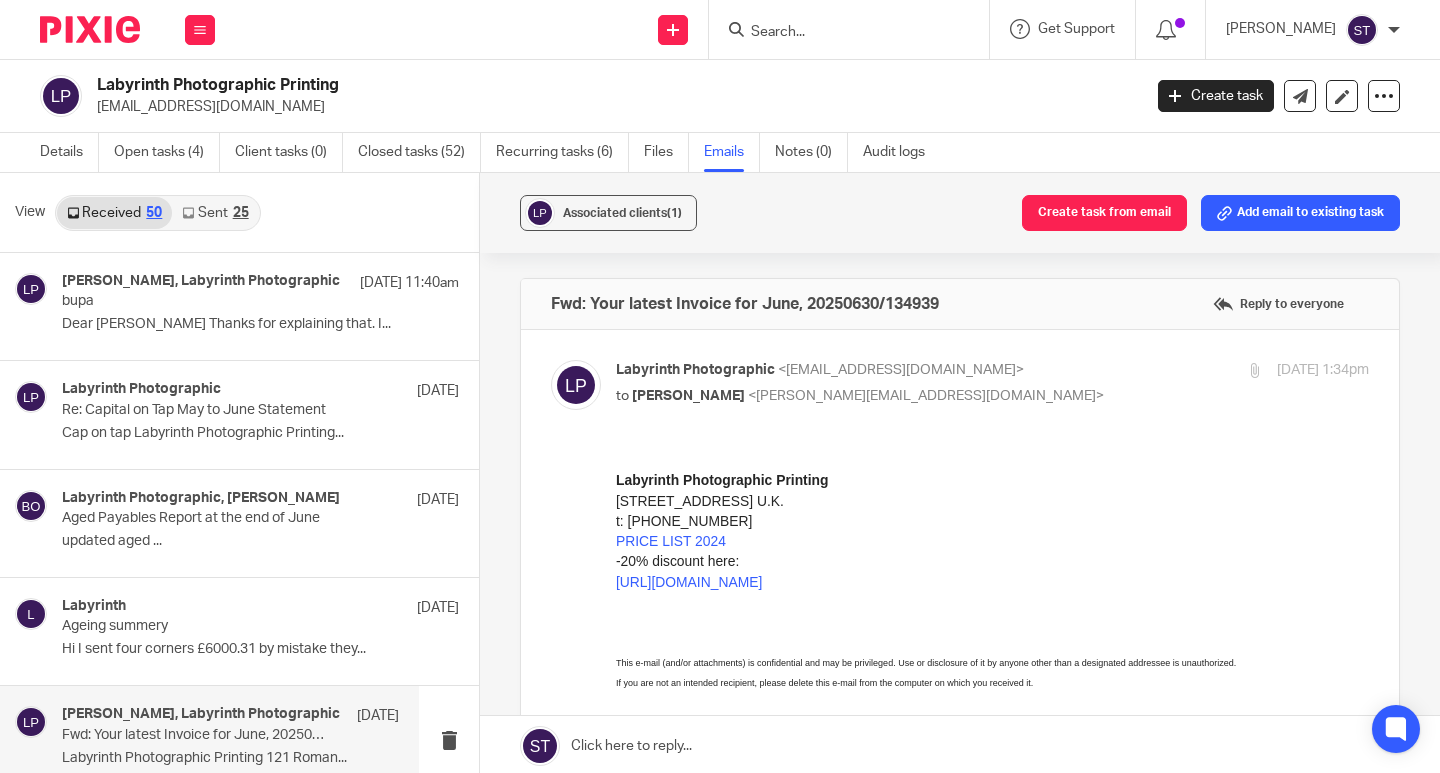 scroll, scrollTop: 0, scrollLeft: 0, axis: both 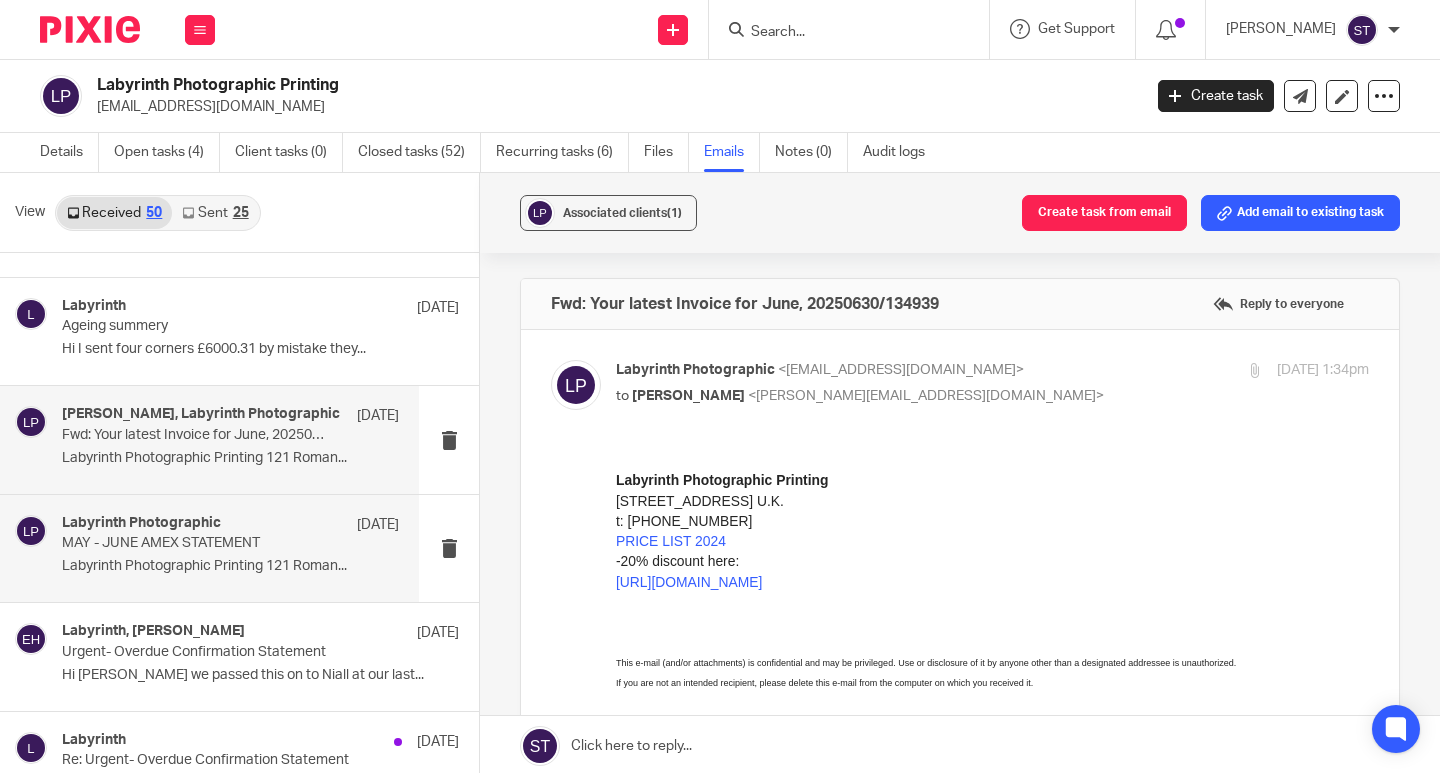 click on "MAY - JUNE AMEX STATEMENT" at bounding box center [197, 543] 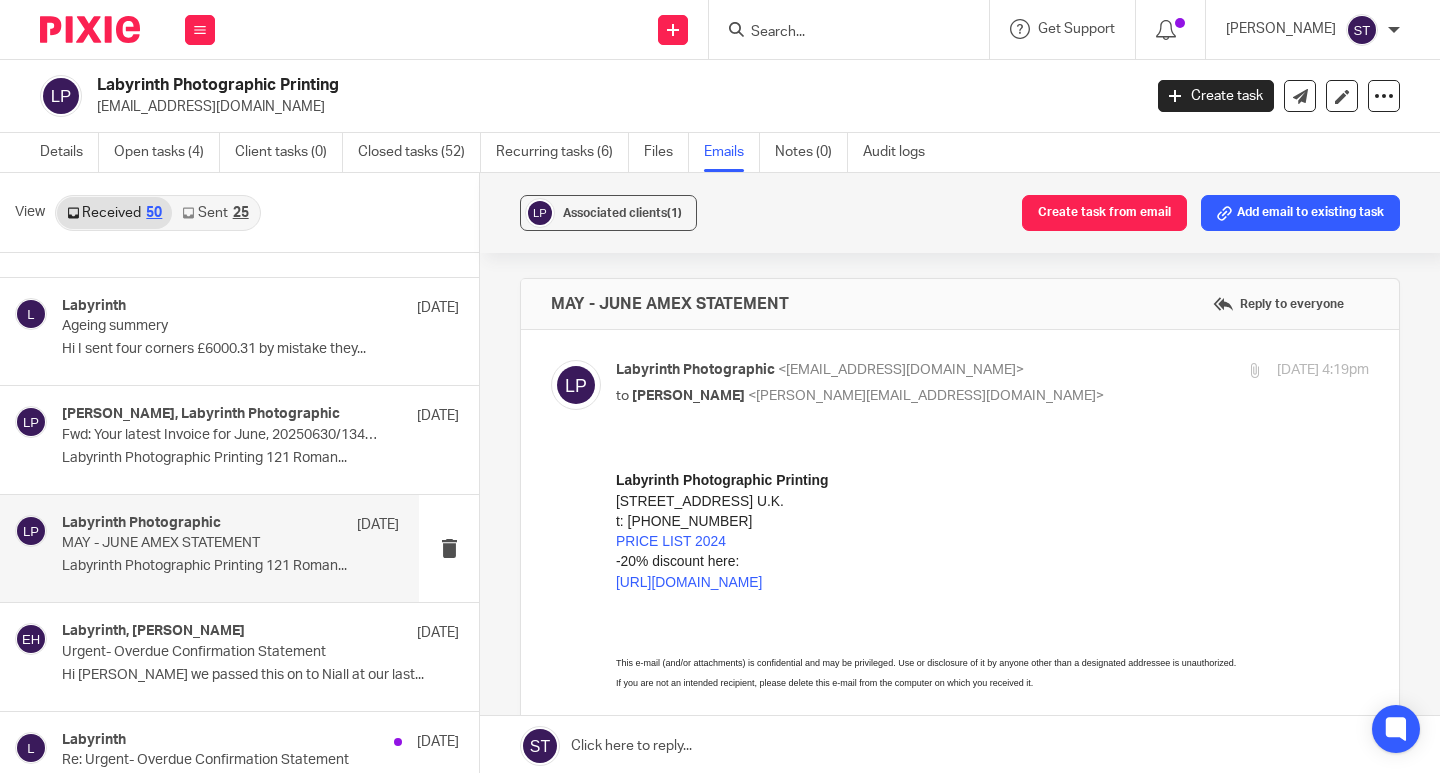 scroll, scrollTop: 0, scrollLeft: 0, axis: both 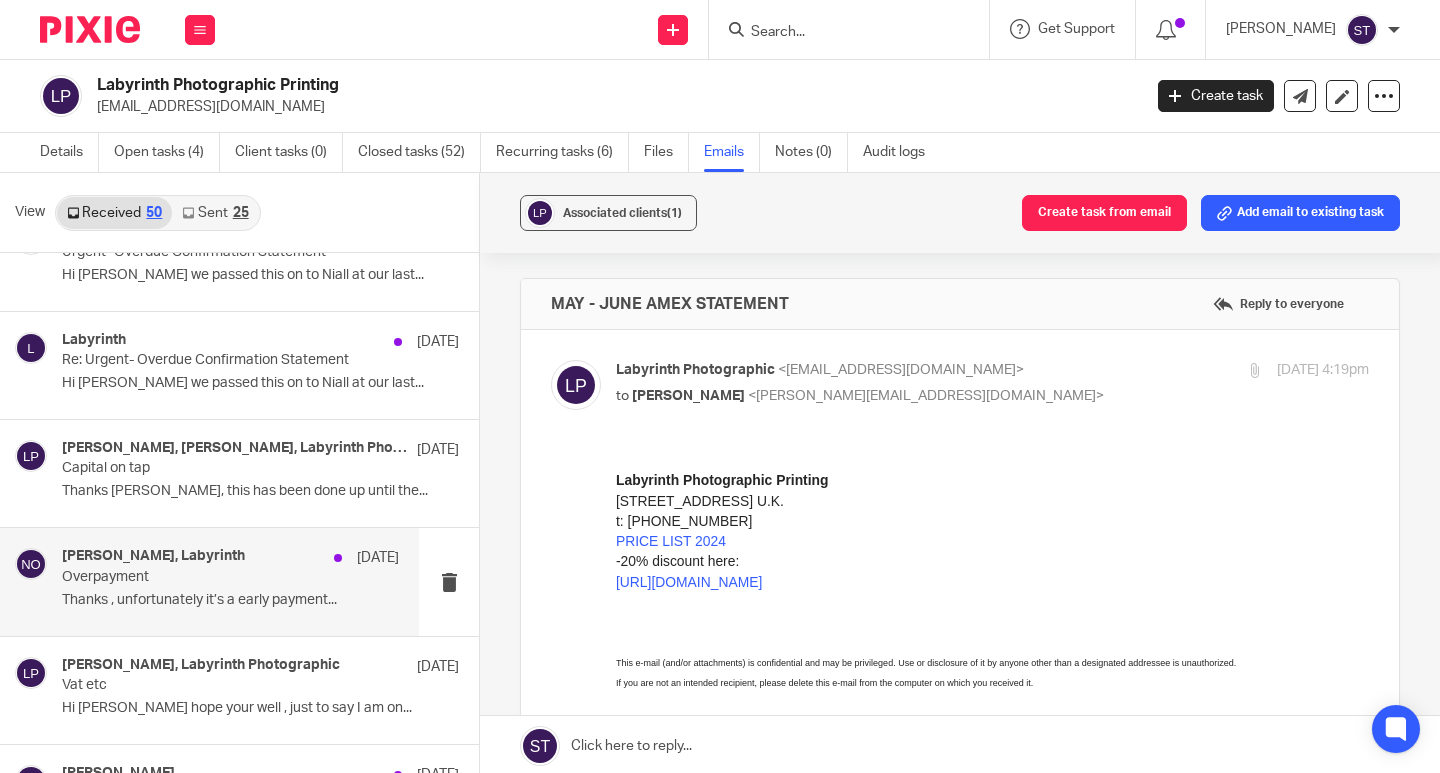 click on "12 Jun" at bounding box center [361, 558] 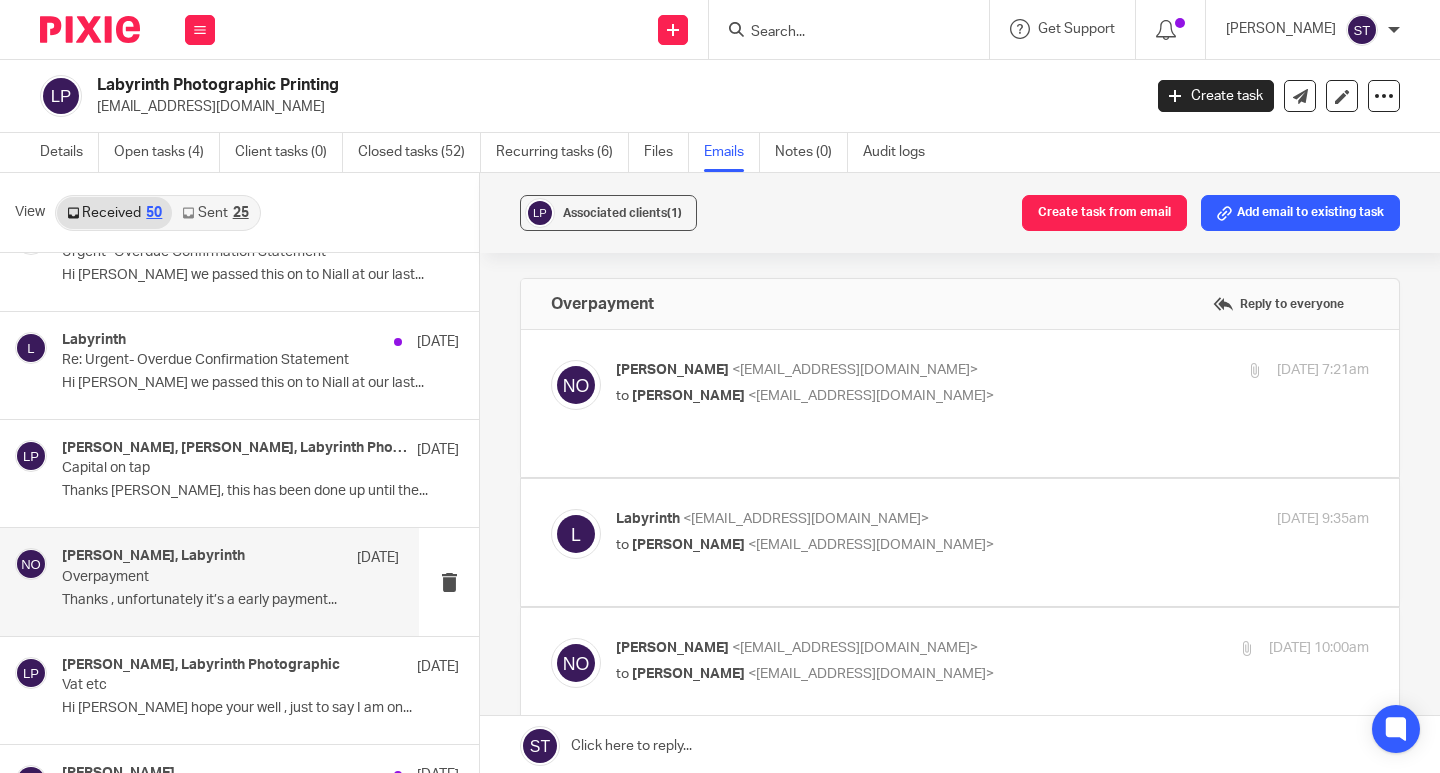 scroll, scrollTop: 0, scrollLeft: 0, axis: both 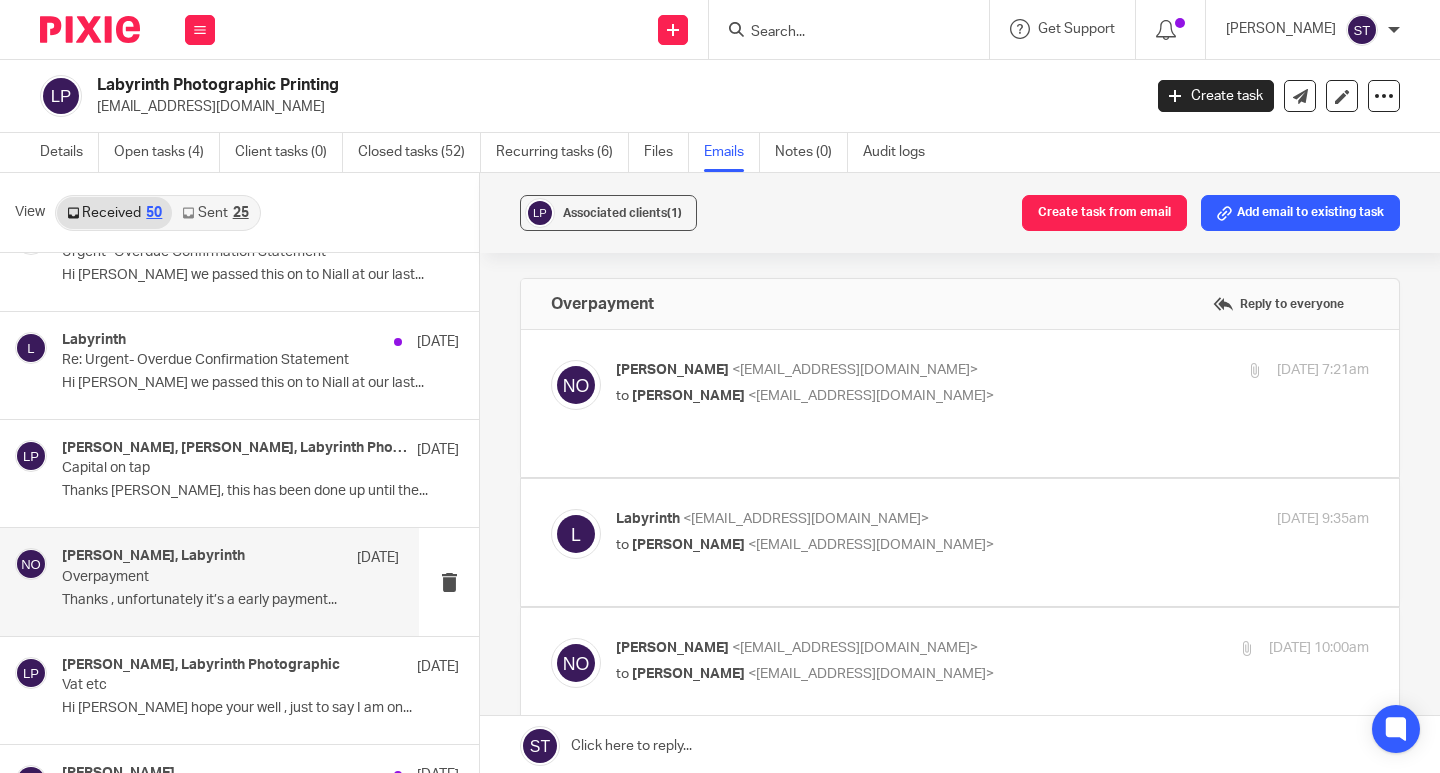 click on "<lab@labyrinthphotographic.co.uk>" at bounding box center (871, 396) 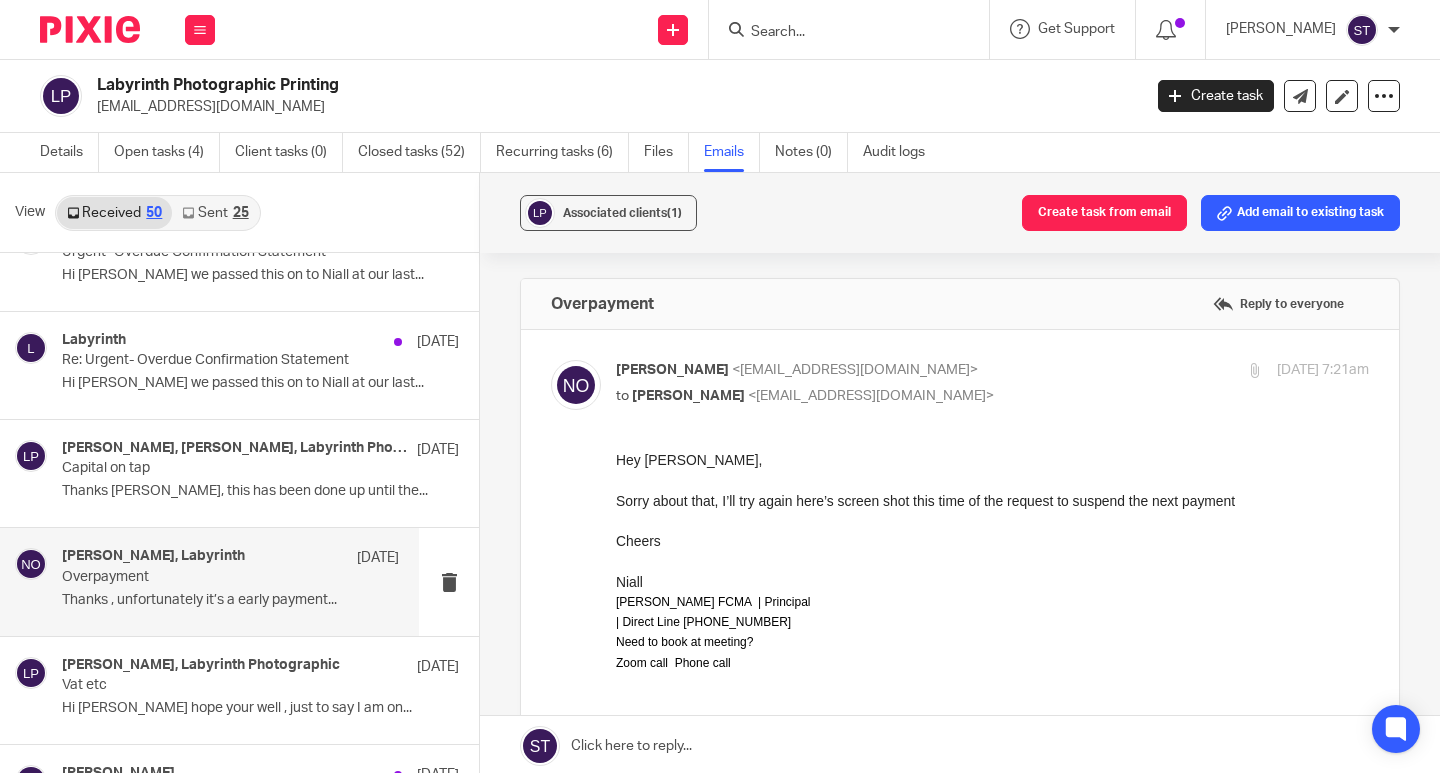 scroll, scrollTop: 0, scrollLeft: 0, axis: both 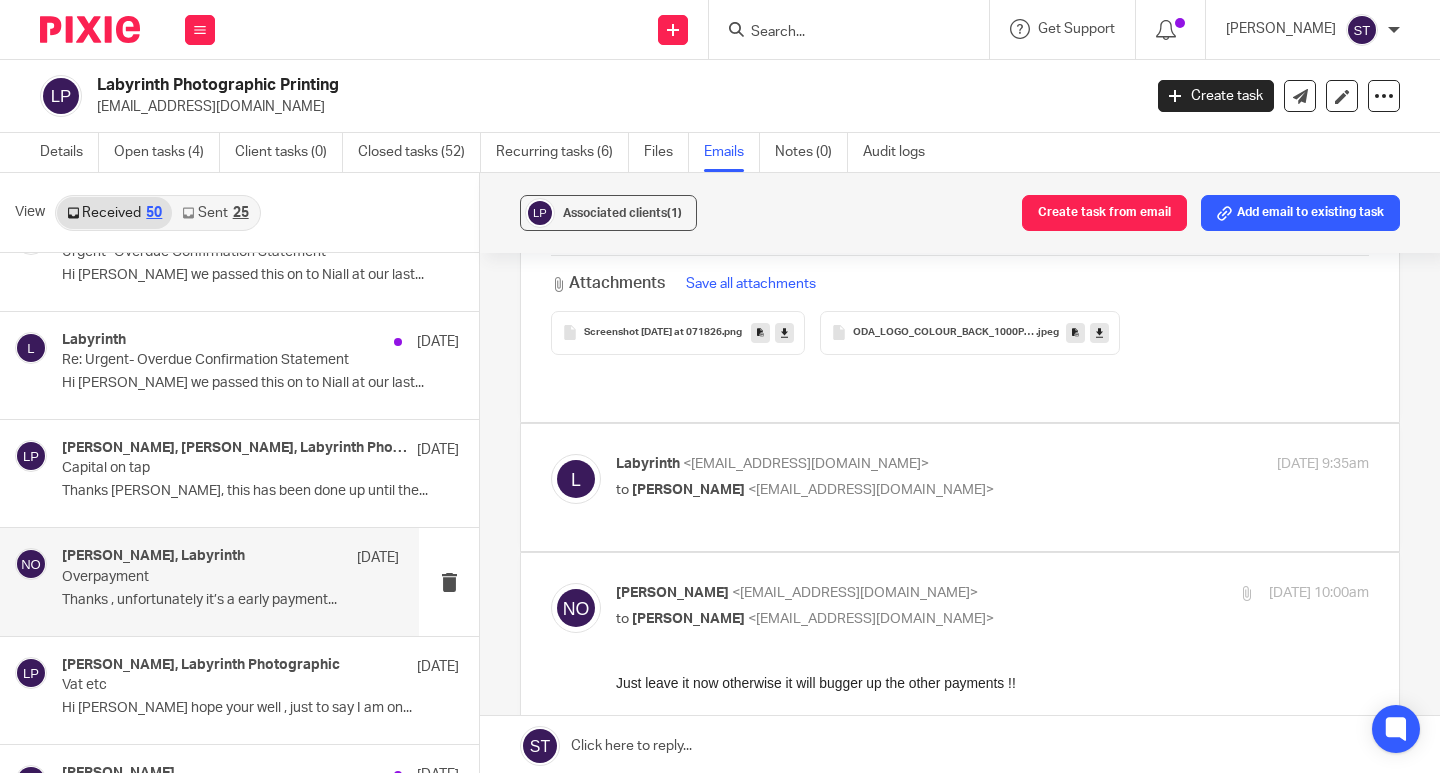 click on "<niall@odaccountants.co.uk>" at bounding box center [871, 490] 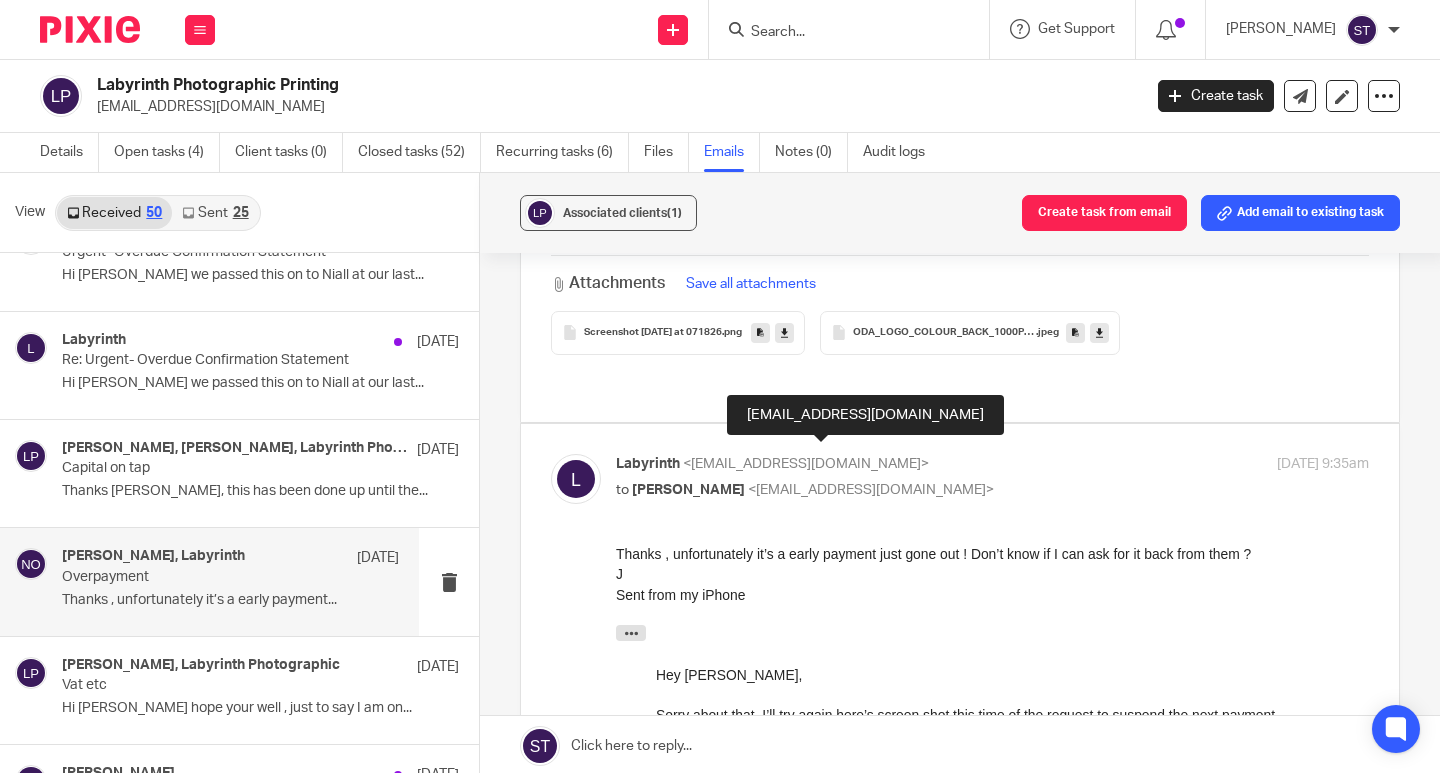 scroll, scrollTop: 0, scrollLeft: 0, axis: both 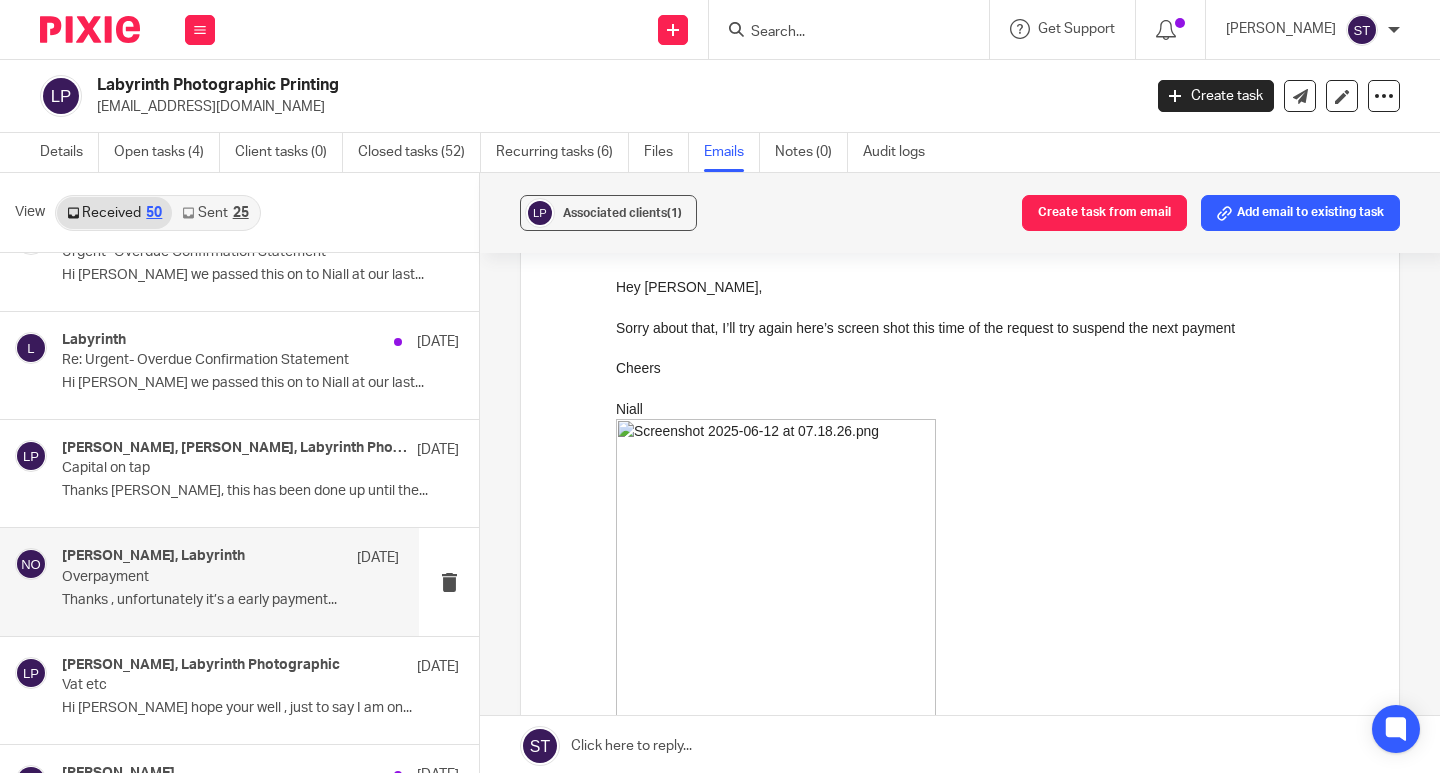 click at bounding box center [776, 579] 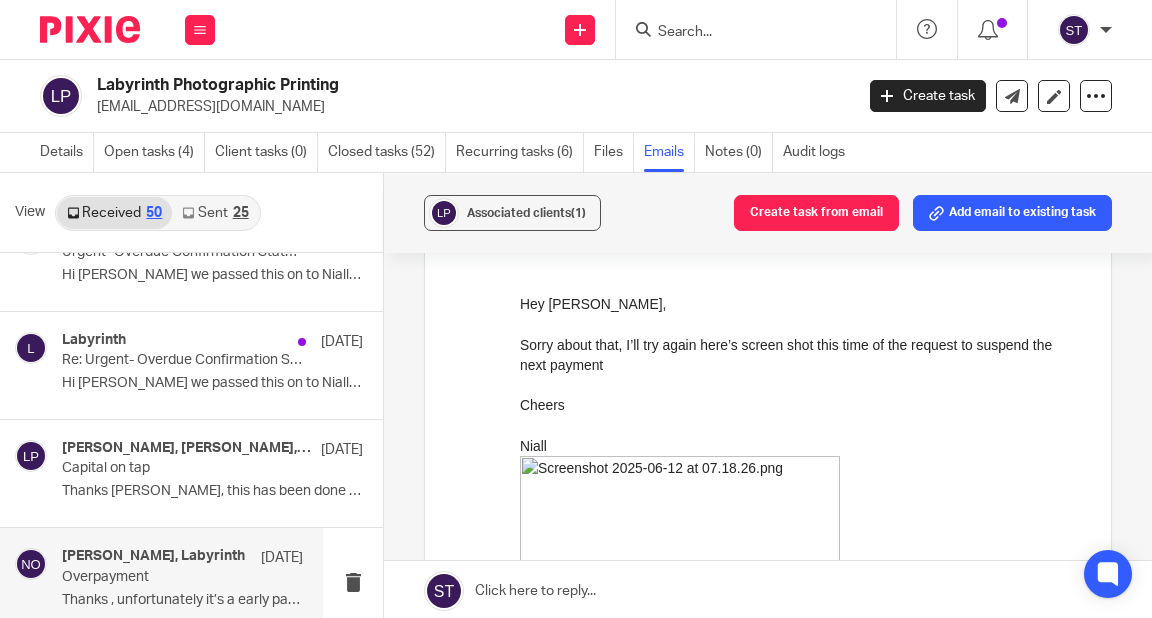 scroll, scrollTop: 700, scrollLeft: 0, axis: vertical 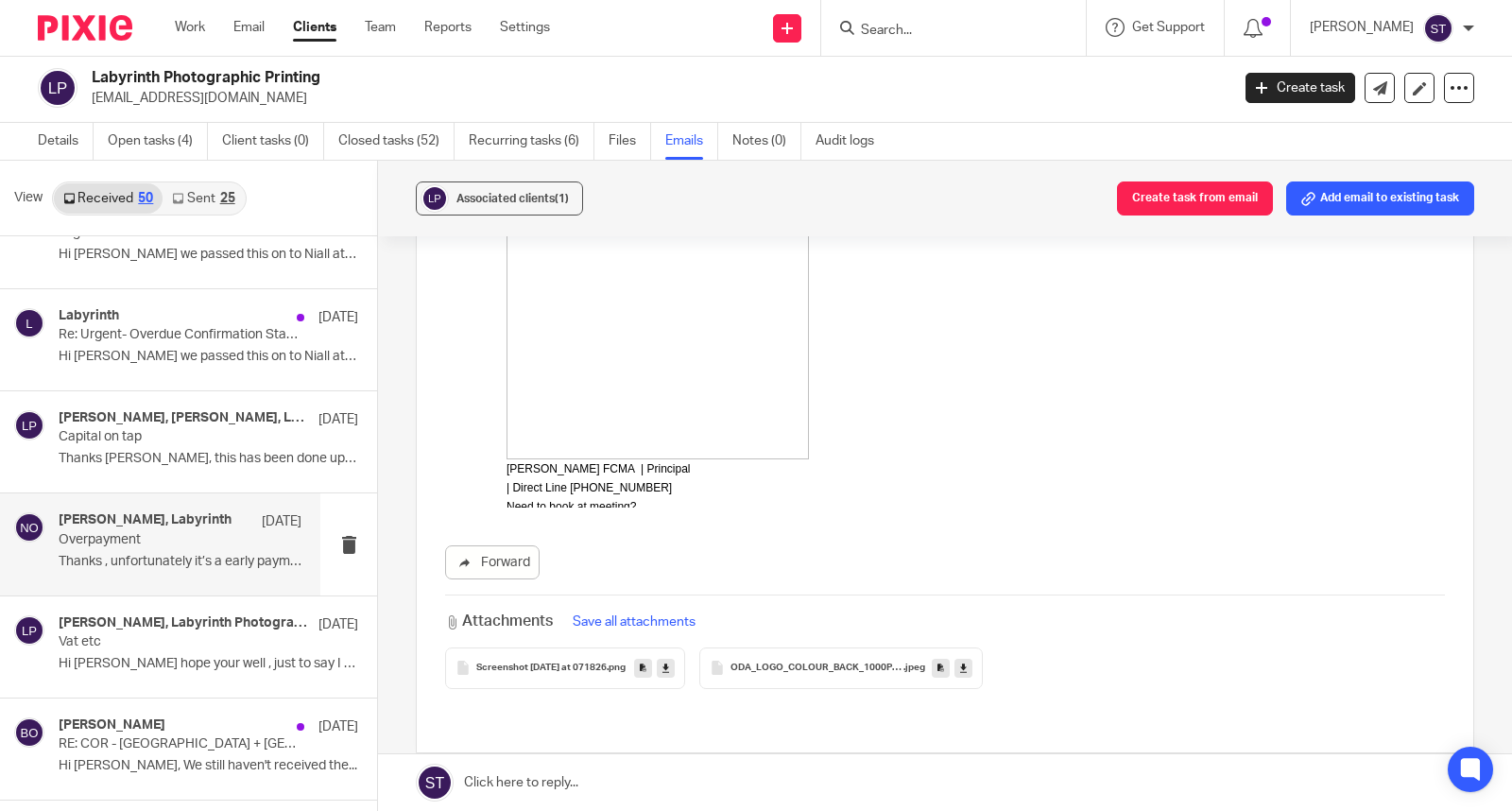 click on "Screenshot 2025-06-12 at 071826" at bounding box center (541, 668) 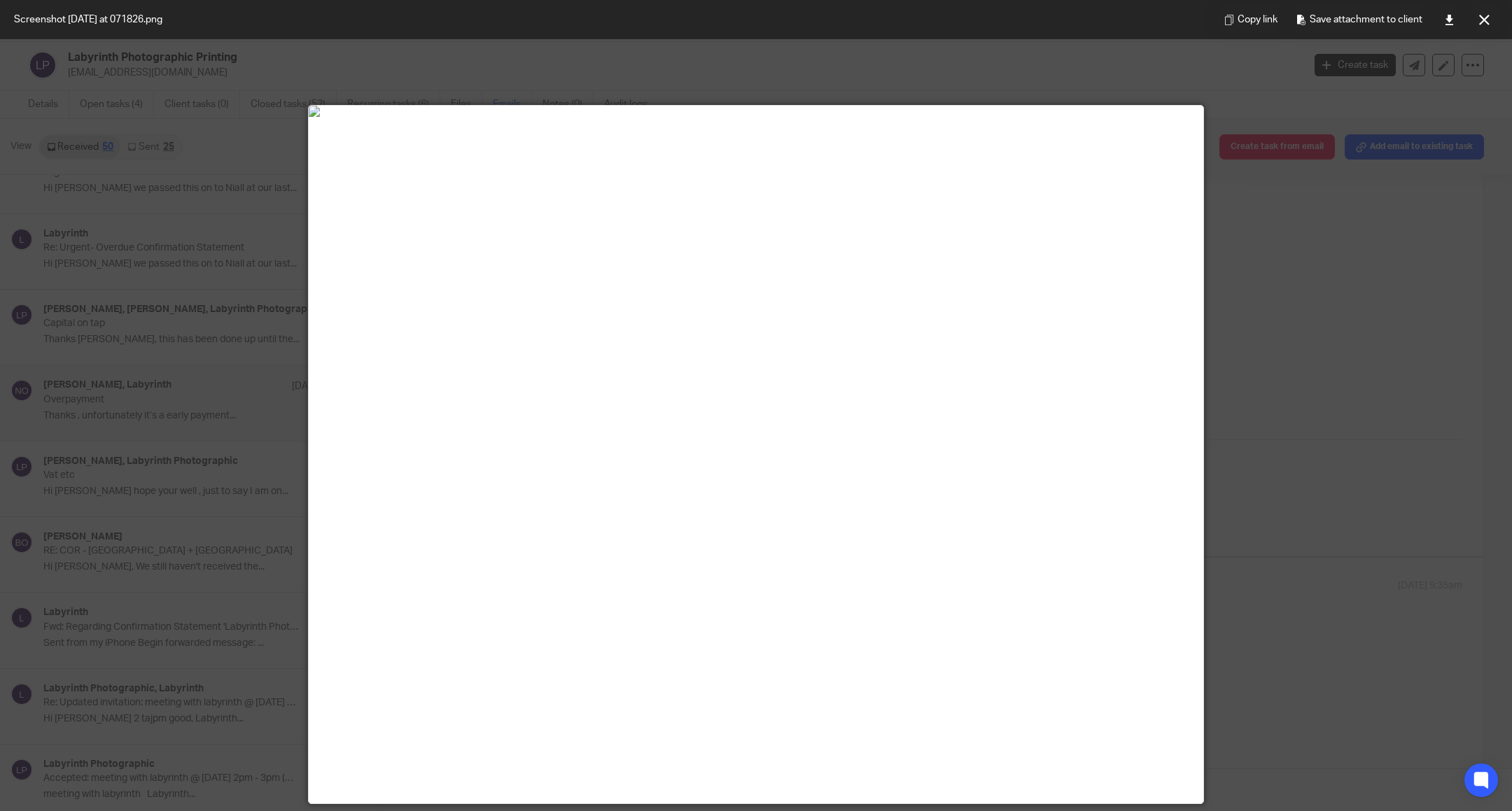 click at bounding box center [756, 405] 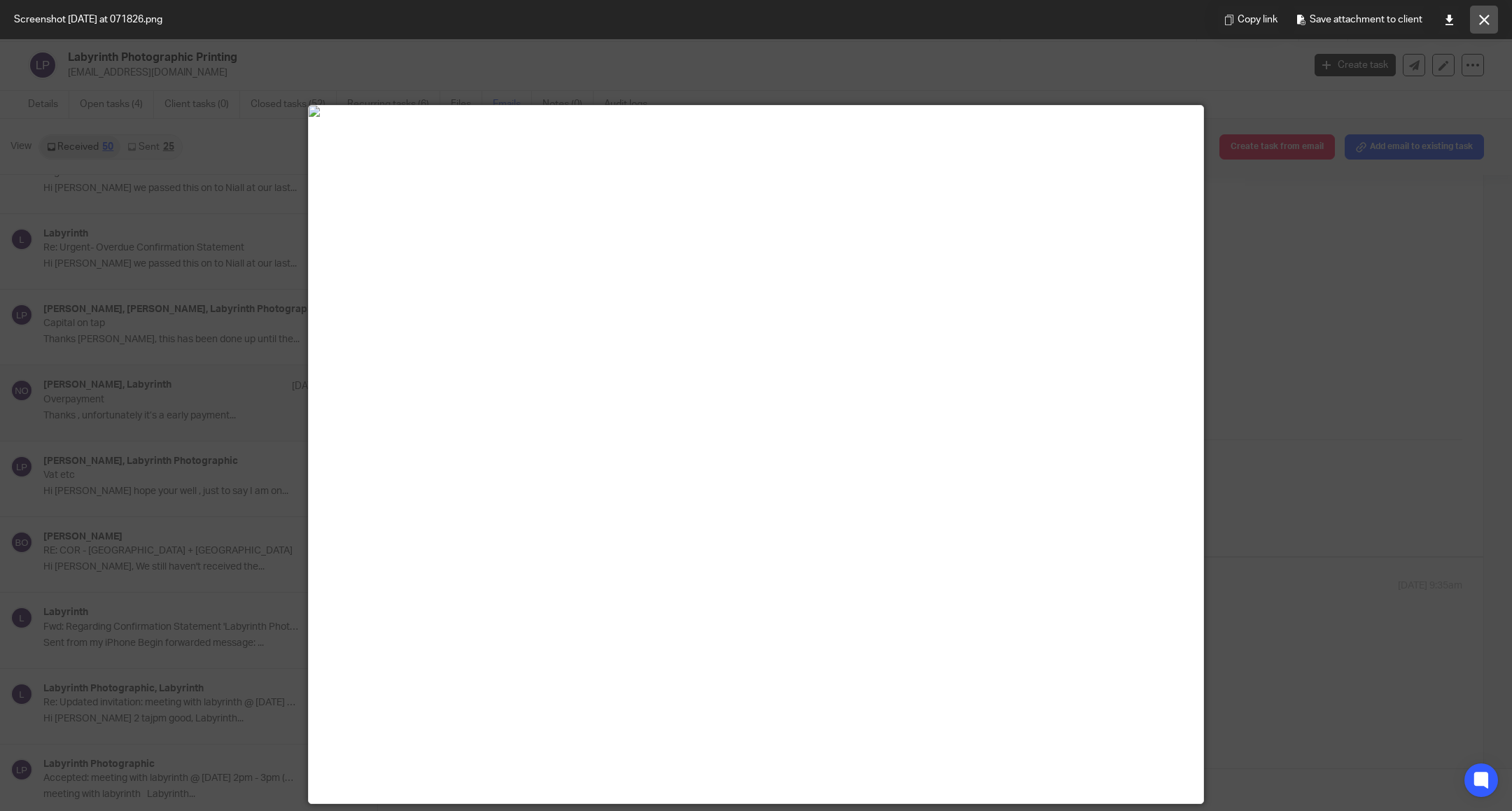 click at bounding box center (1484, 20) 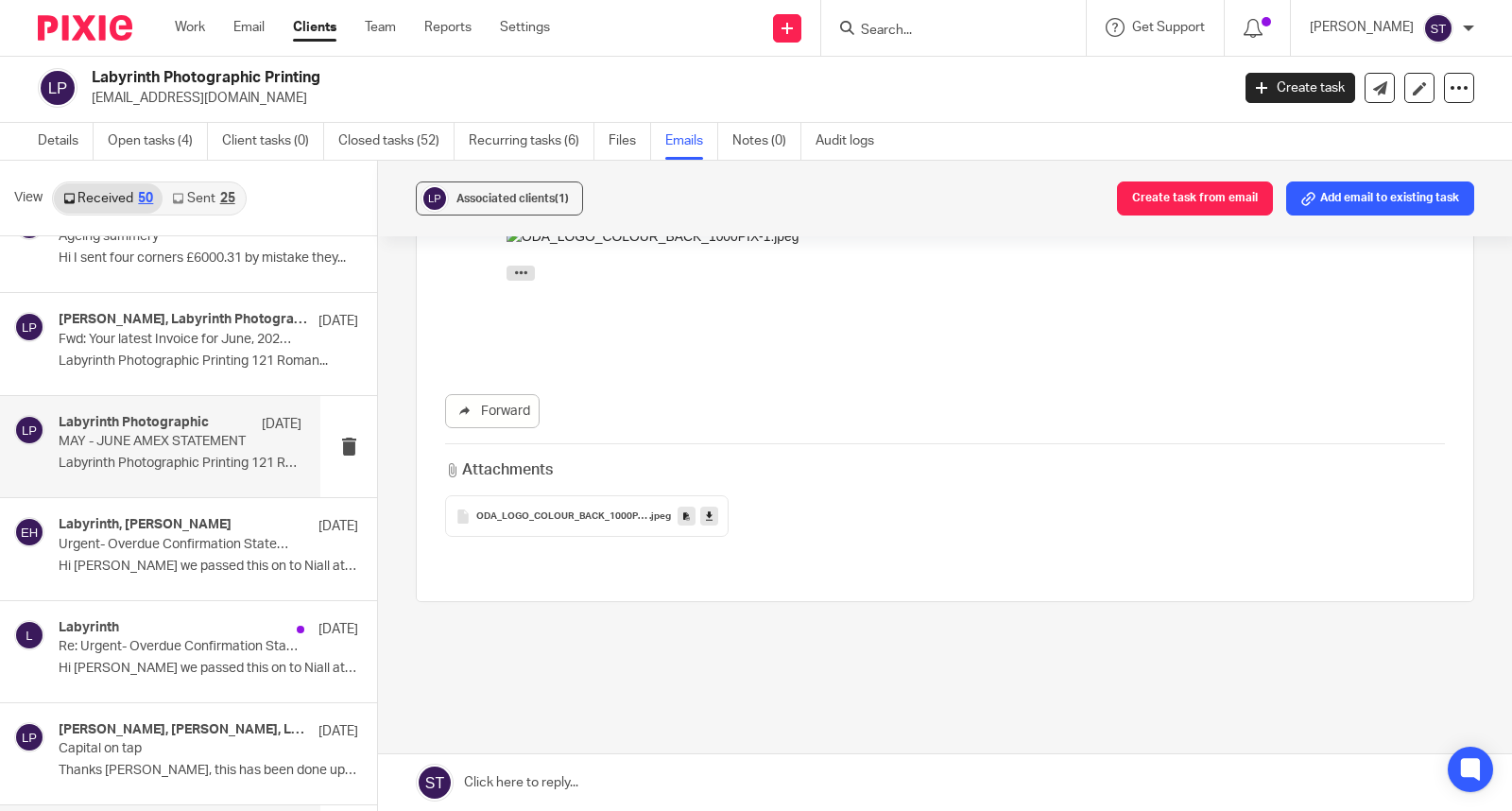 click on "Labyrinth Photographic Printing   121 Roman..." at bounding box center (180, 463) 